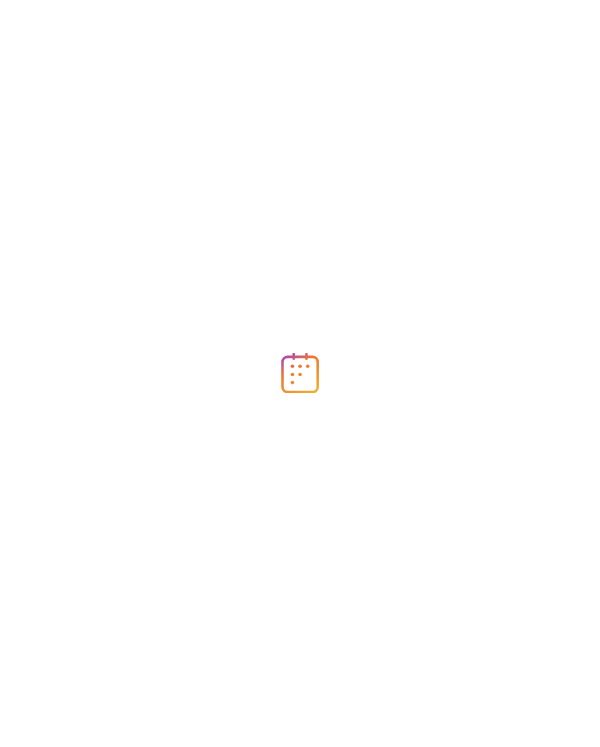 scroll, scrollTop: 0, scrollLeft: 0, axis: both 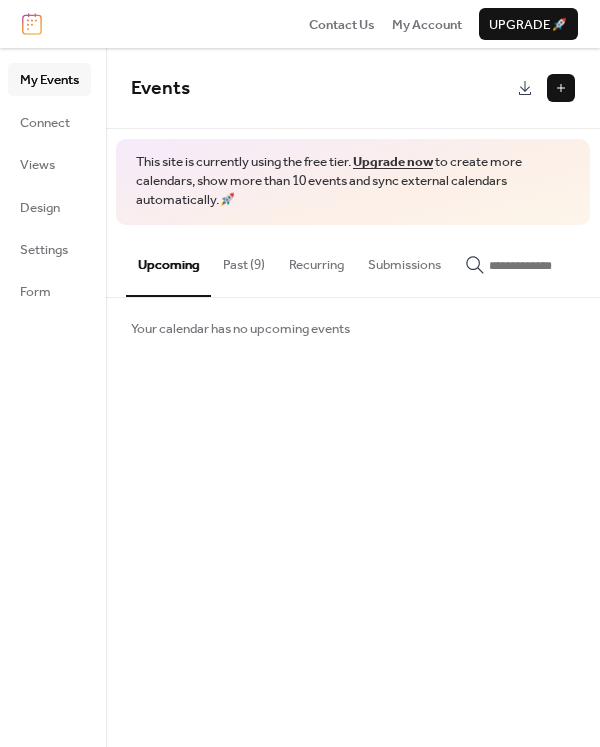 click on "Events" at bounding box center [353, 88] 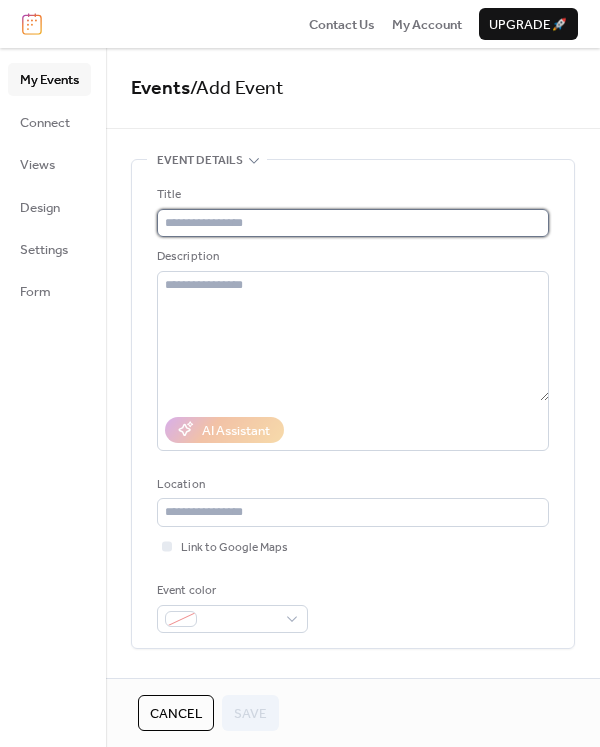click at bounding box center [353, 223] 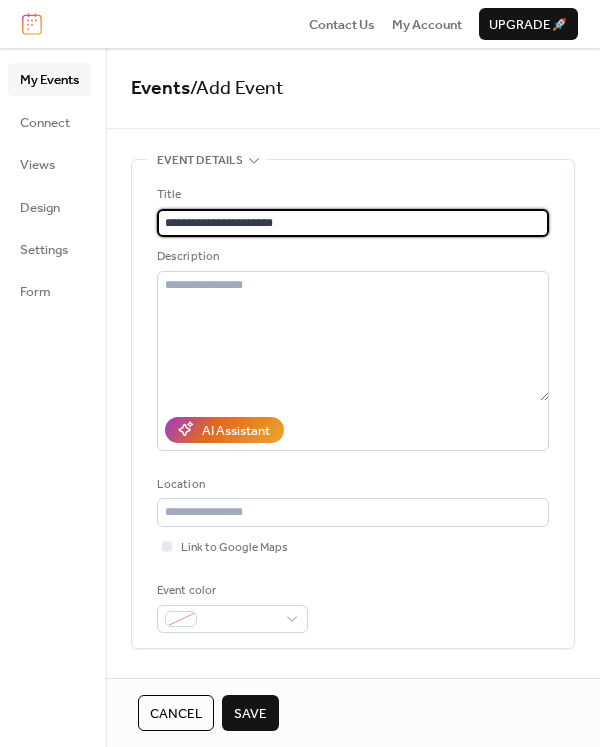 type on "**********" 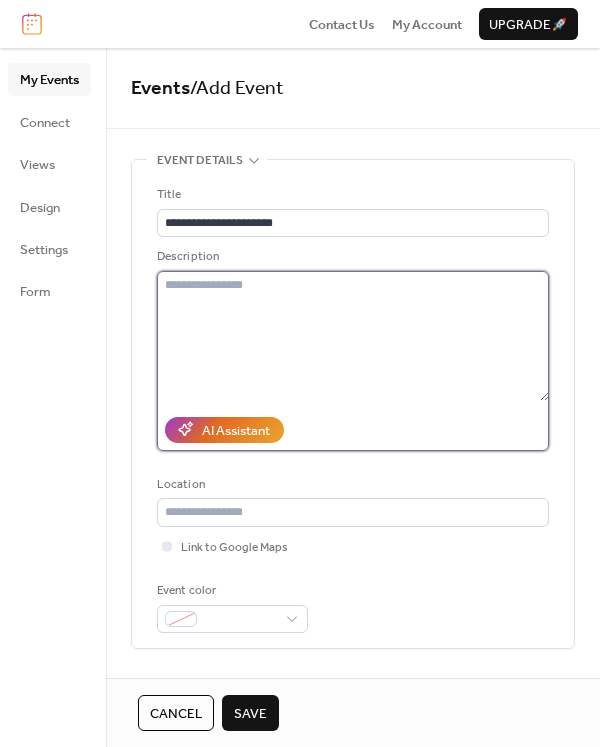 click at bounding box center (353, 336) 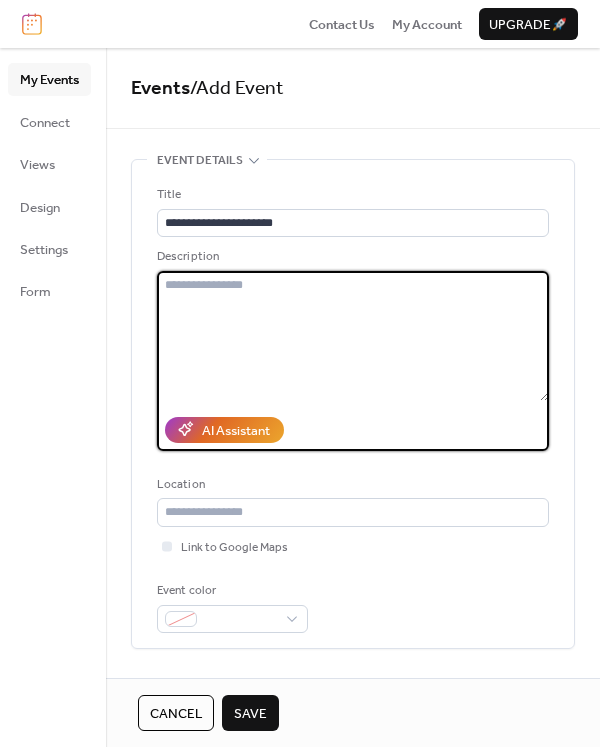 paste on "**********" 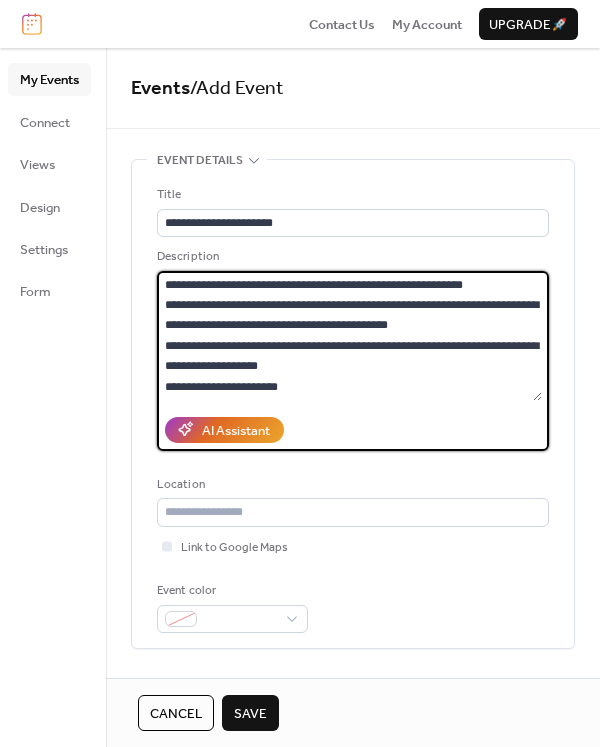 scroll, scrollTop: 222, scrollLeft: 0, axis: vertical 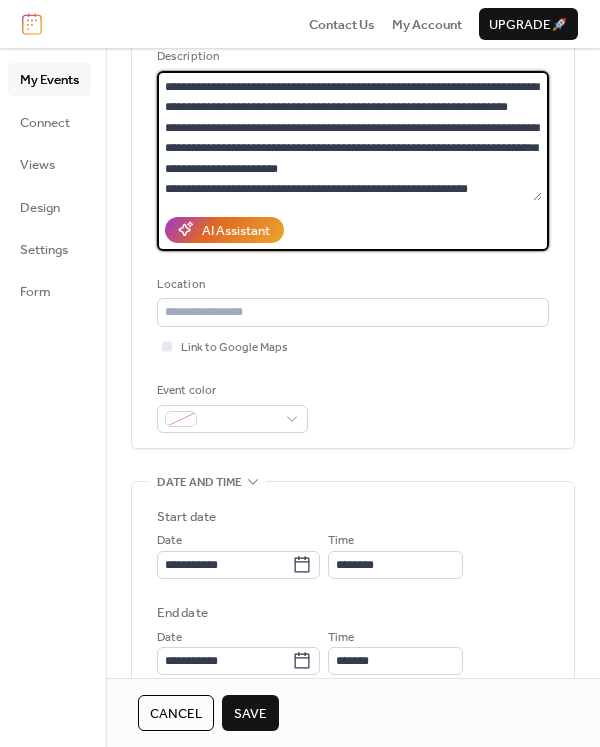 type on "**********" 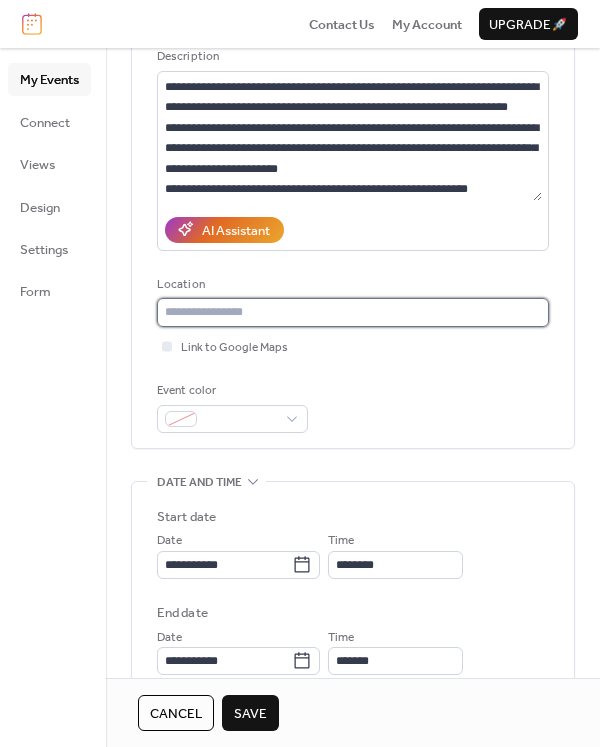click at bounding box center [353, 312] 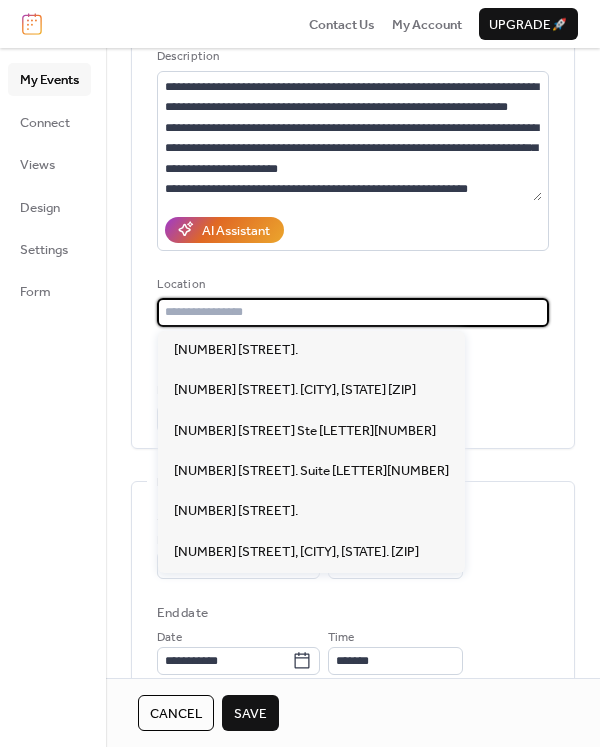 paste on "**********" 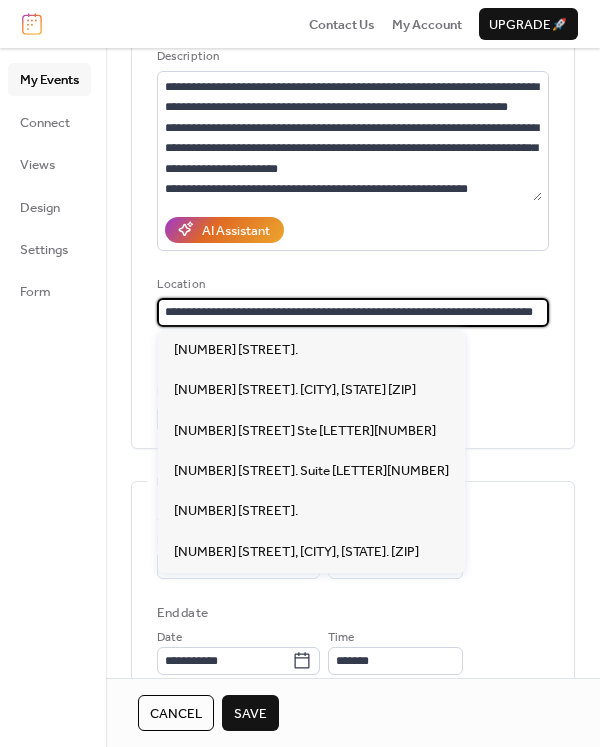 scroll, scrollTop: 0, scrollLeft: 16, axis: horizontal 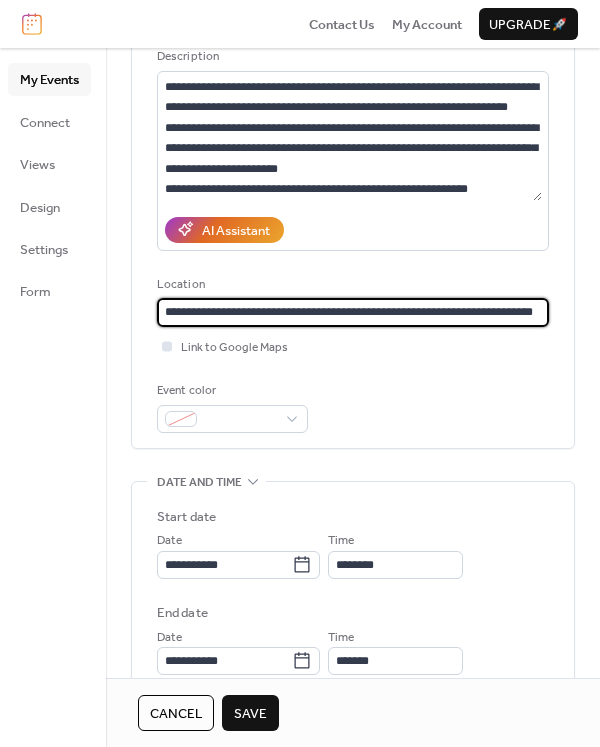 type on "**********" 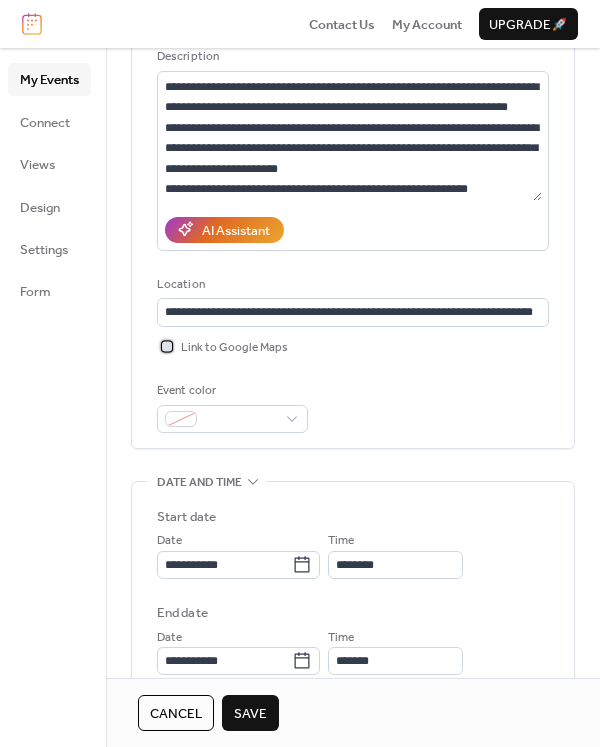 click at bounding box center [167, 346] 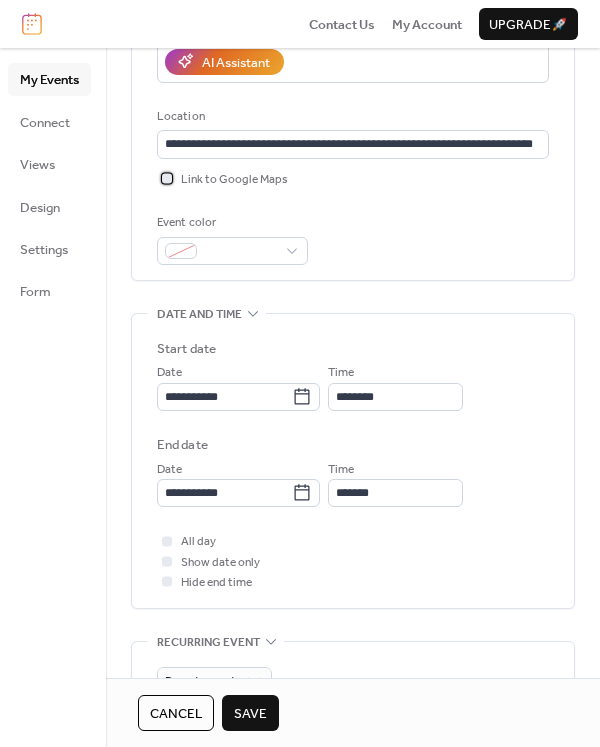 scroll, scrollTop: 400, scrollLeft: 0, axis: vertical 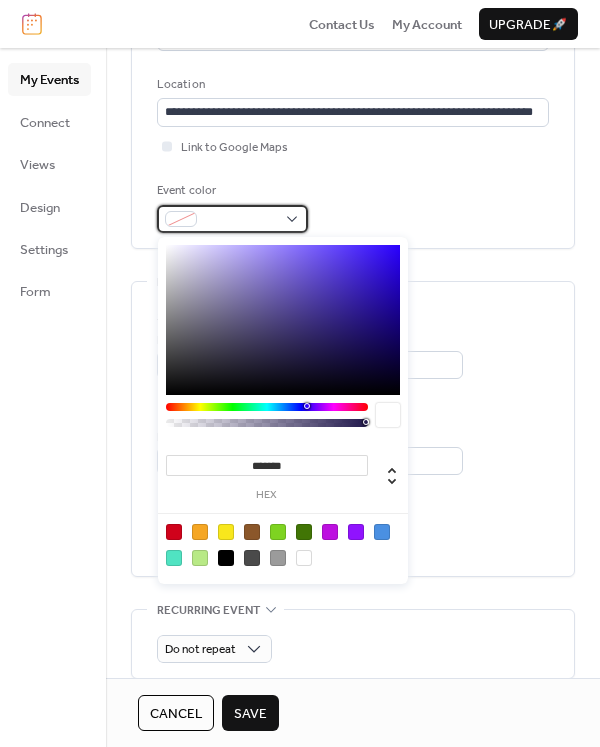 click at bounding box center (232, 219) 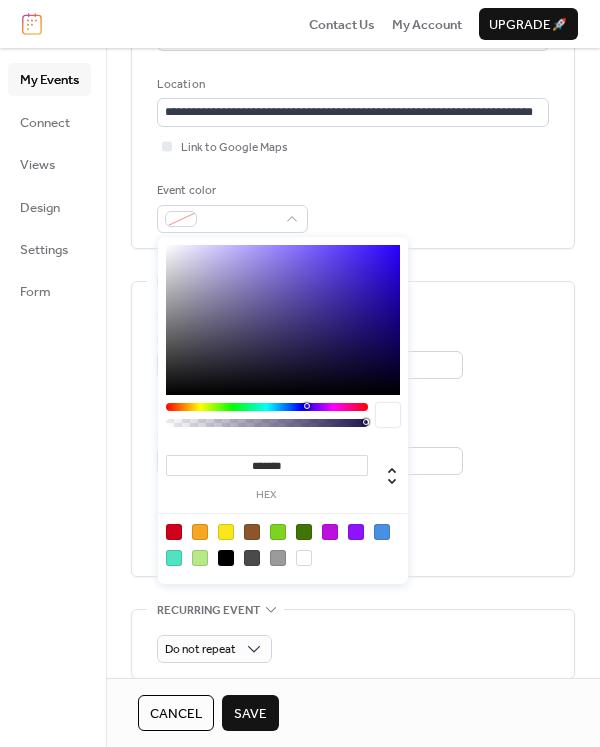 click at bounding box center [174, 532] 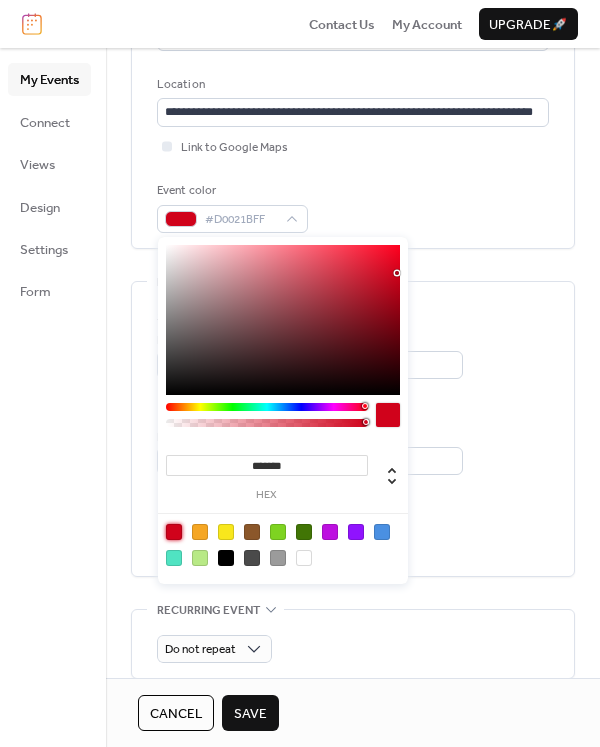 click on "My Events Connect Views Design Settings Form" at bounding box center [53, 397] 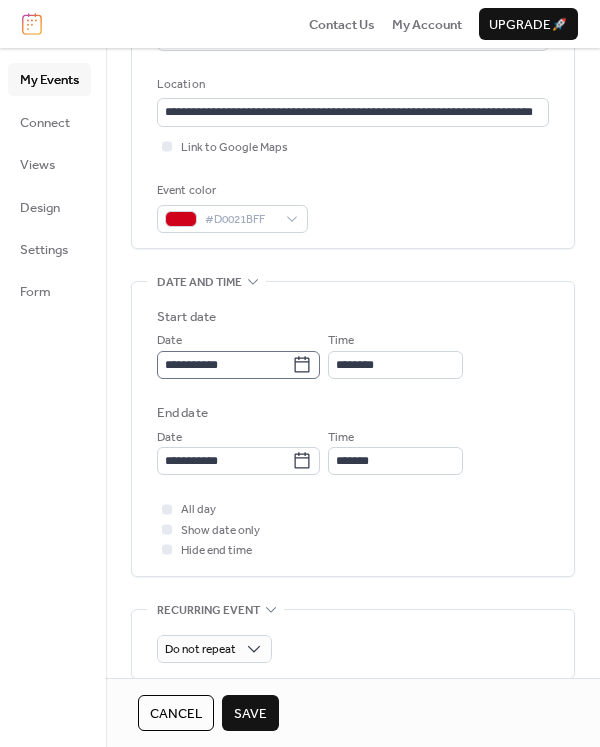click 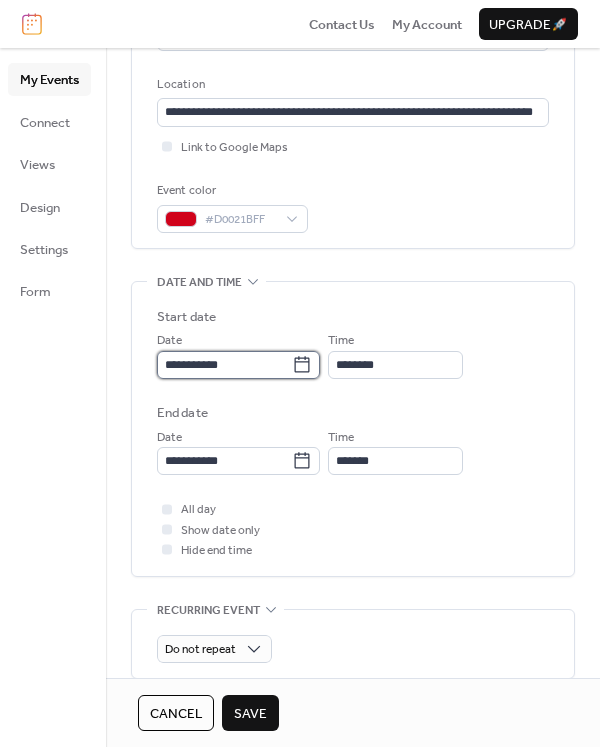 click on "**********" at bounding box center (224, 365) 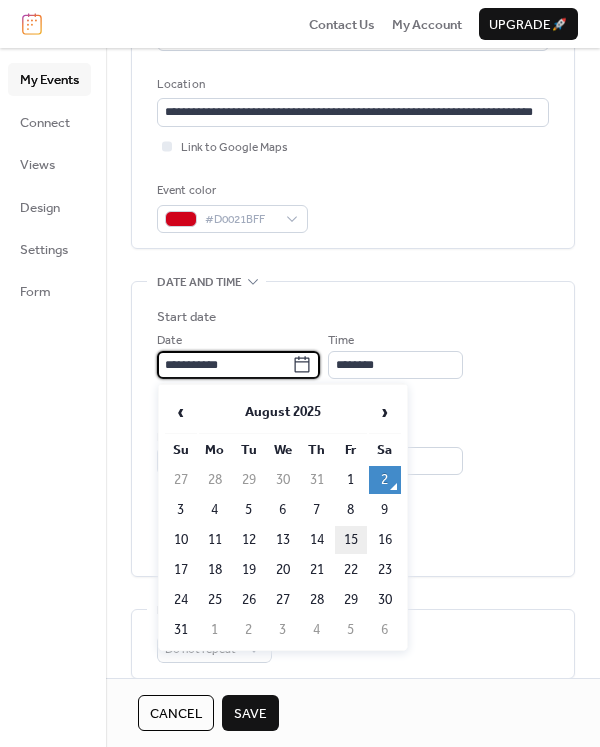 click on "15" at bounding box center (351, 540) 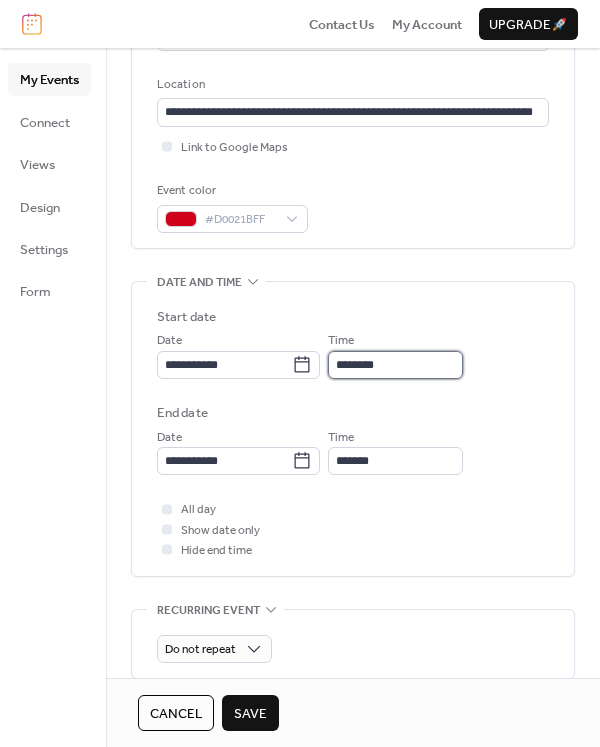 click on "********" at bounding box center (395, 365) 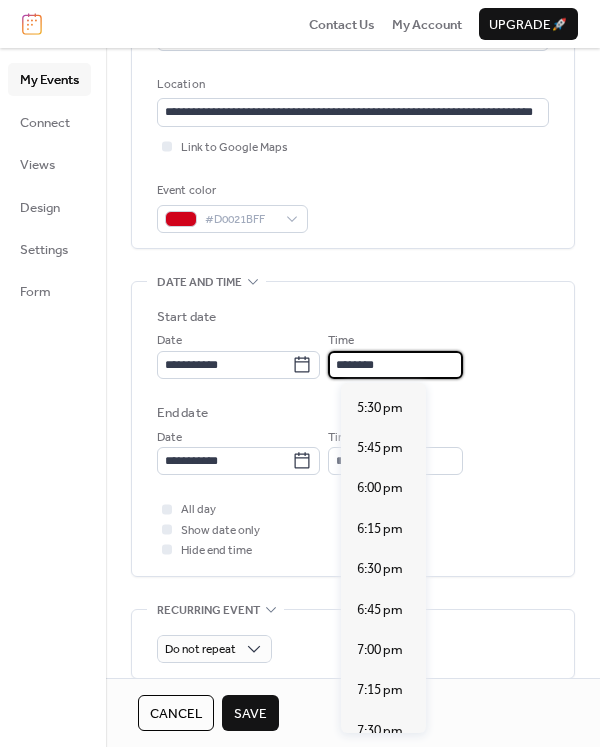 scroll, scrollTop: 2840, scrollLeft: 0, axis: vertical 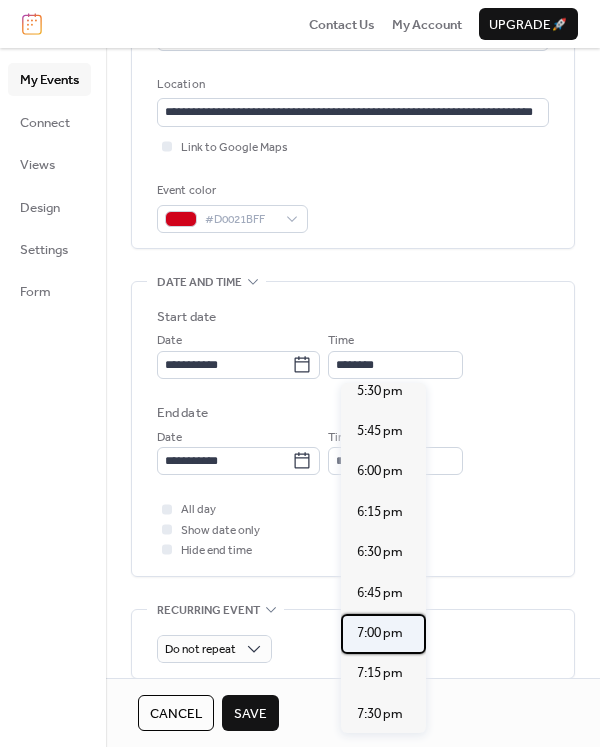 click on "7:00 pm" at bounding box center [380, 633] 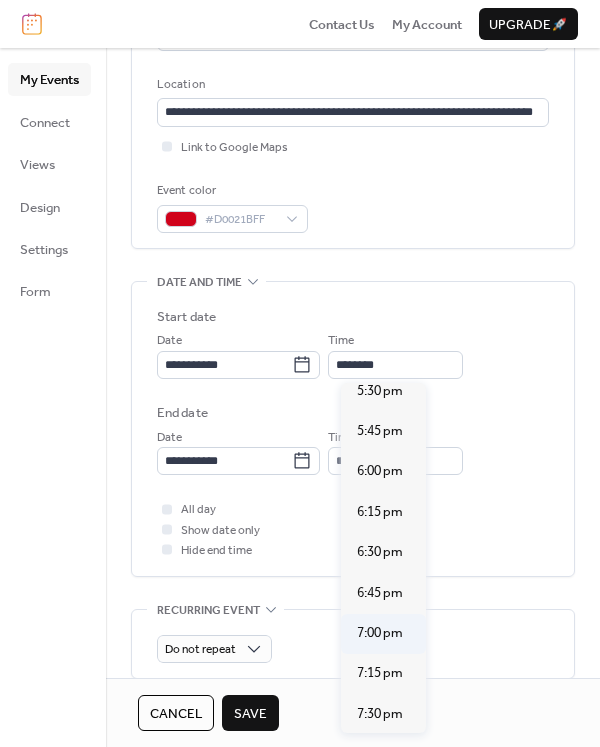 type on "*******" 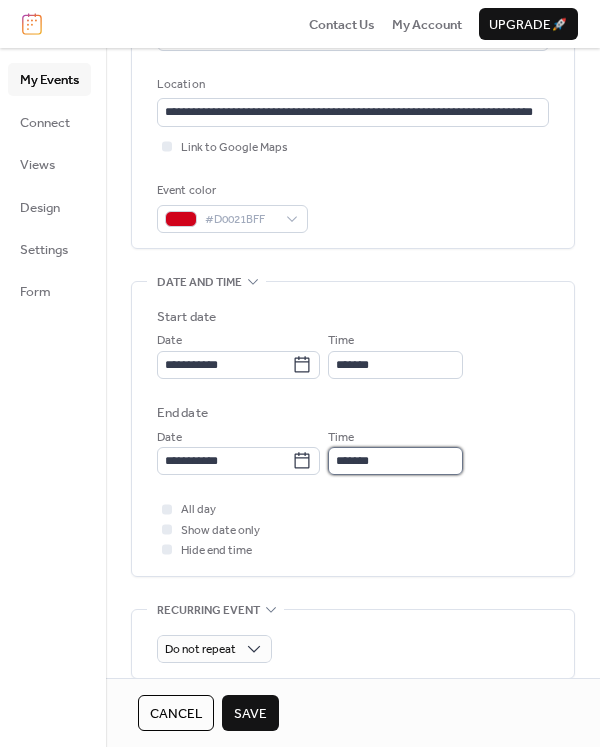 click on "*******" at bounding box center [395, 461] 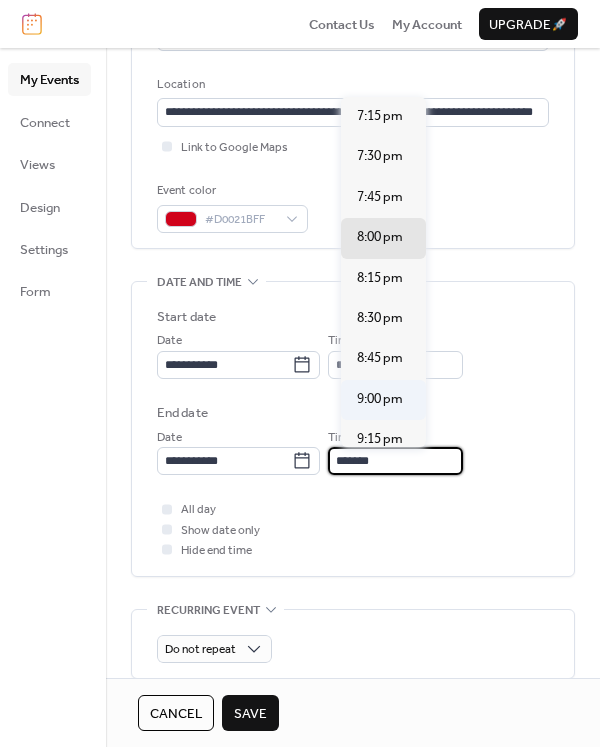 scroll, scrollTop: 418, scrollLeft: 0, axis: vertical 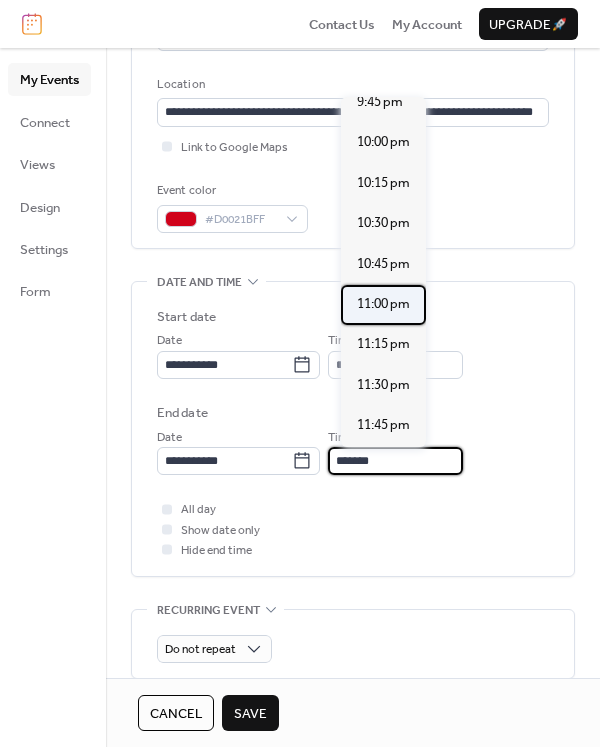 click on "11:00 pm" at bounding box center (383, 304) 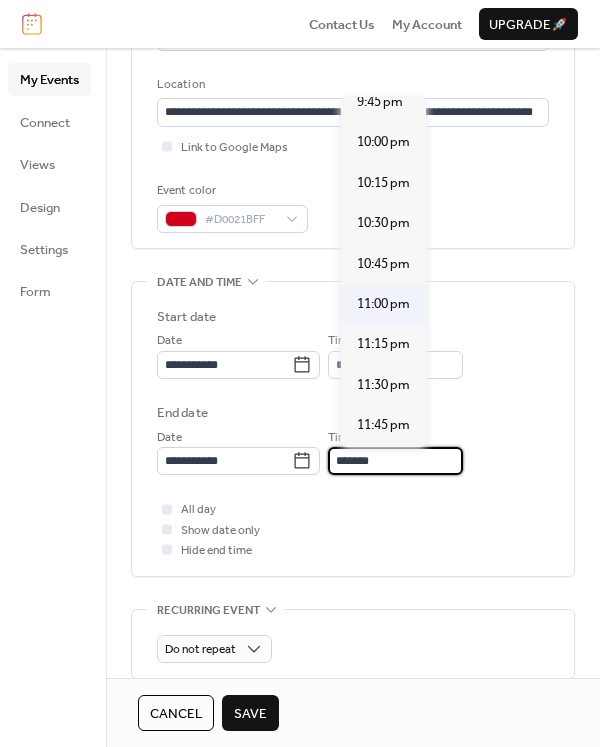 type on "********" 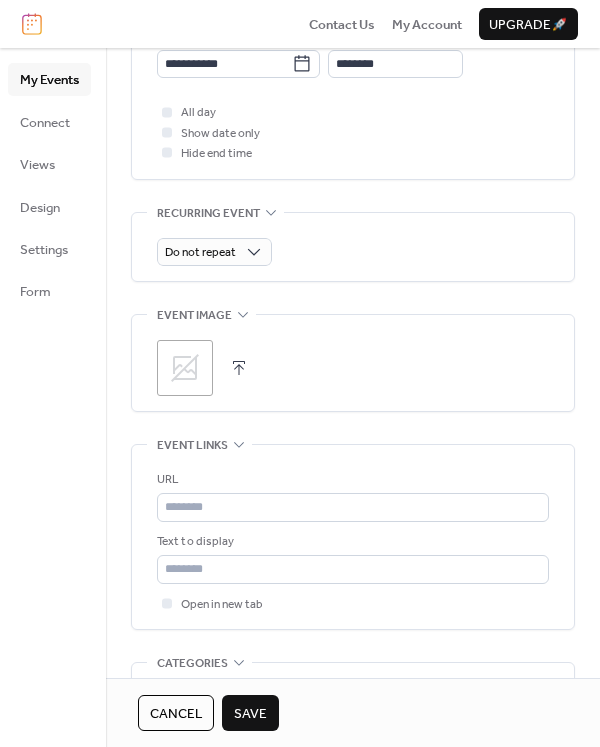 scroll, scrollTop: 800, scrollLeft: 0, axis: vertical 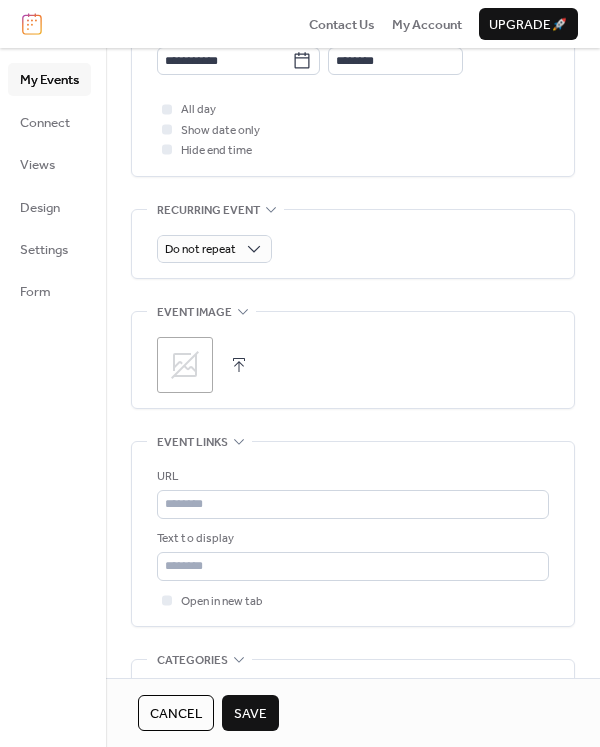 click at bounding box center [239, 365] 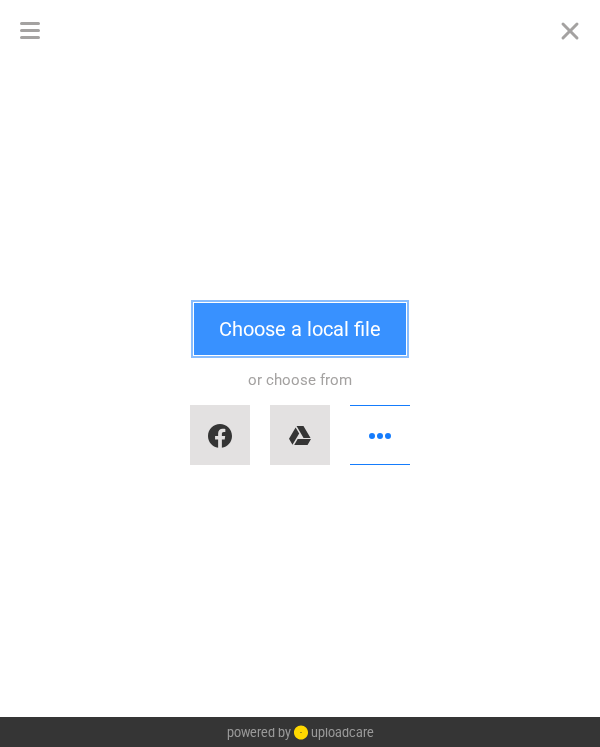 click on "Choose a local file" at bounding box center (300, 329) 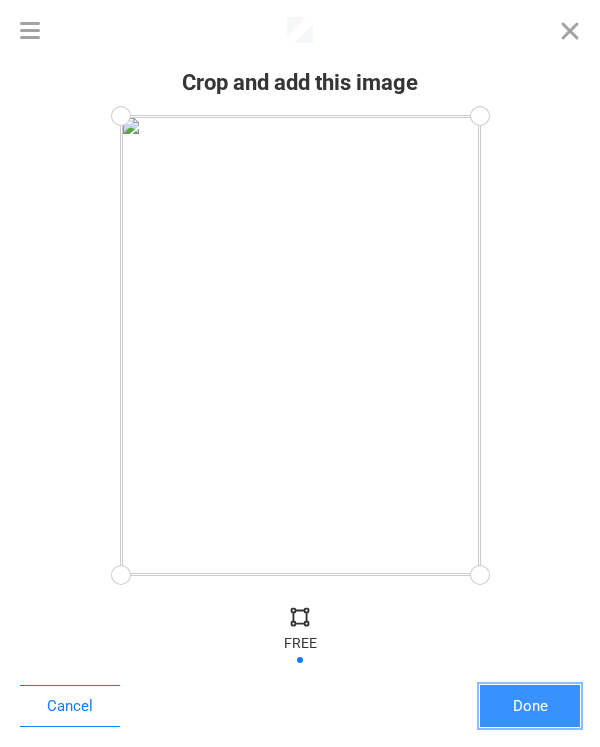 click on "Done" at bounding box center (530, 706) 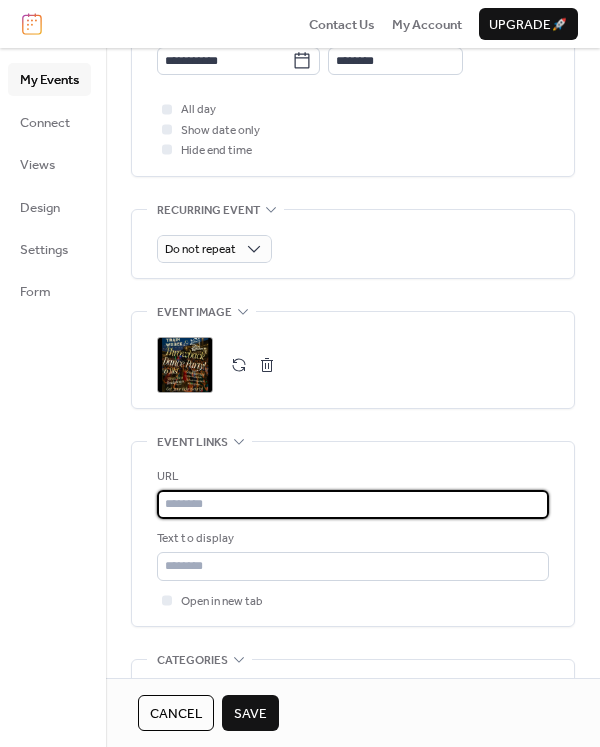 click at bounding box center [353, 504] 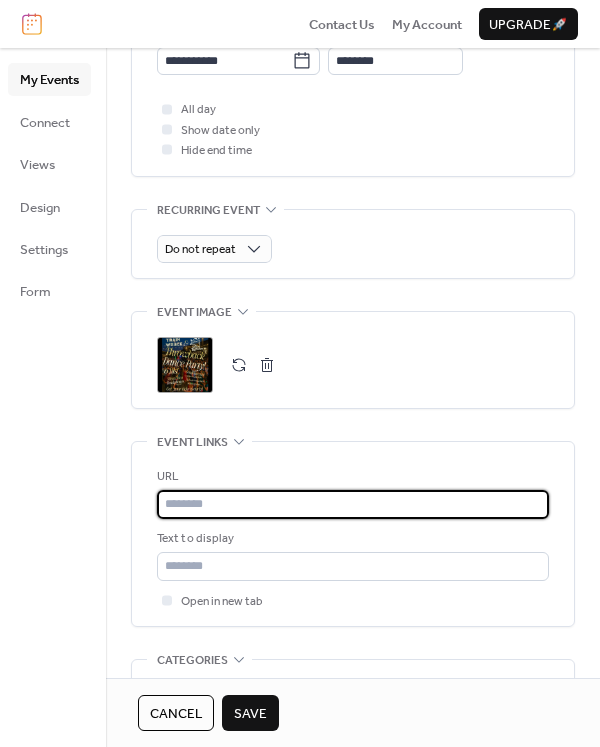 paste on "**********" 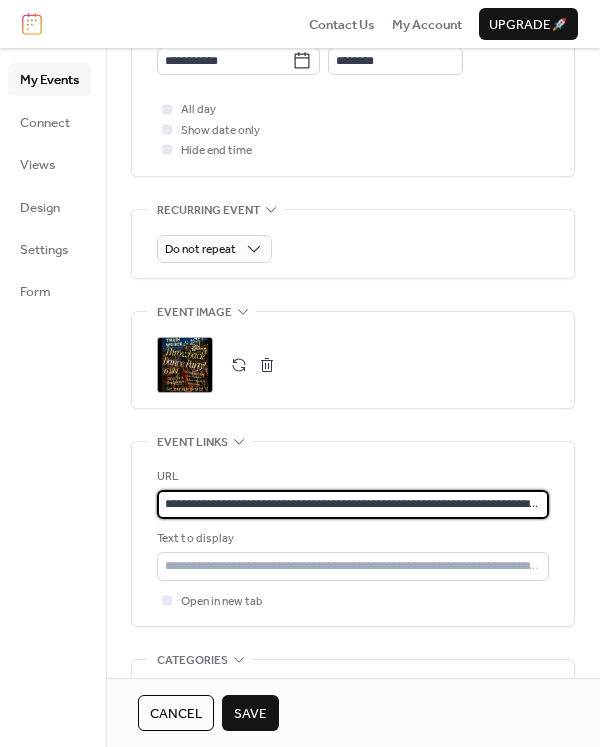 scroll, scrollTop: 0, scrollLeft: 897, axis: horizontal 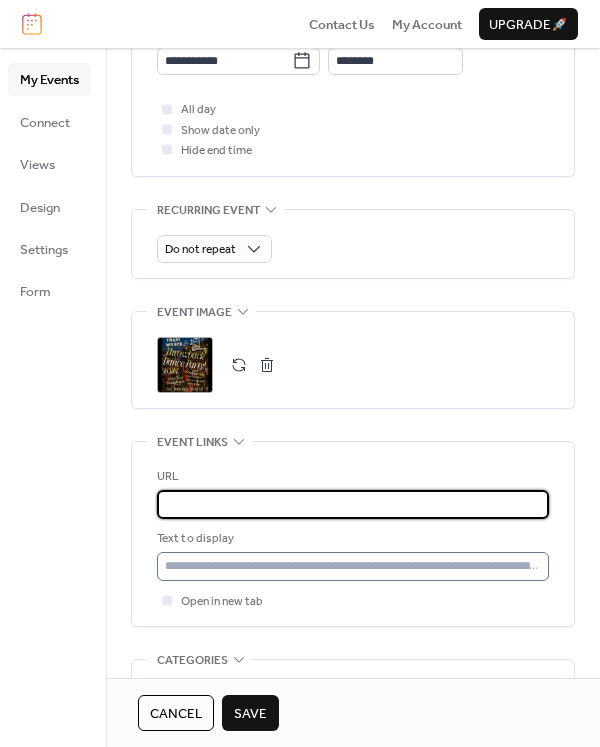 type on "**********" 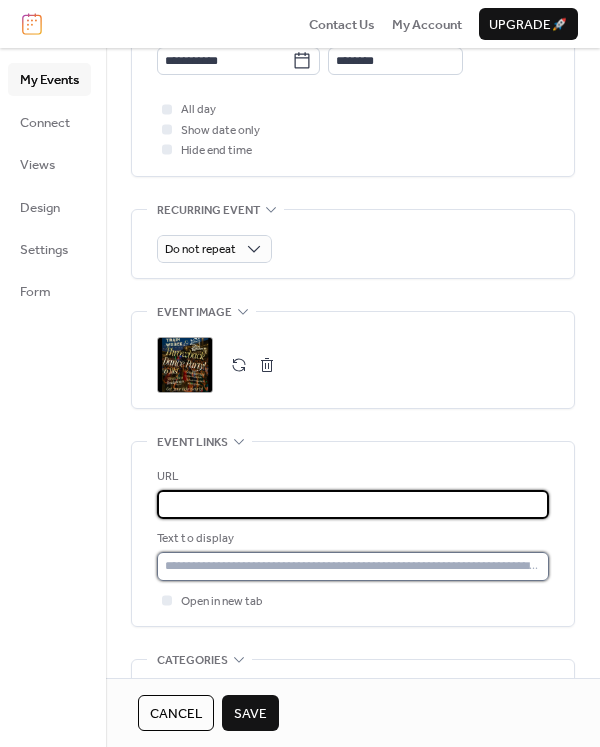 click at bounding box center [353, 566] 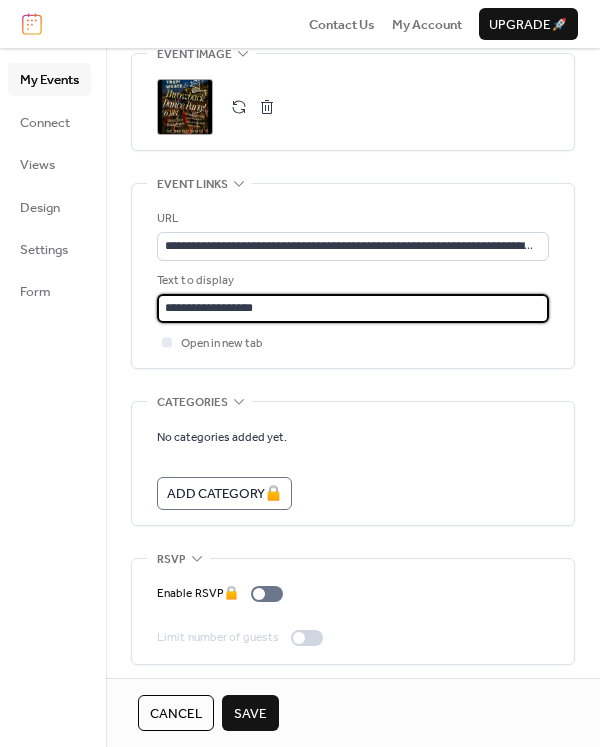 scroll, scrollTop: 1065, scrollLeft: 0, axis: vertical 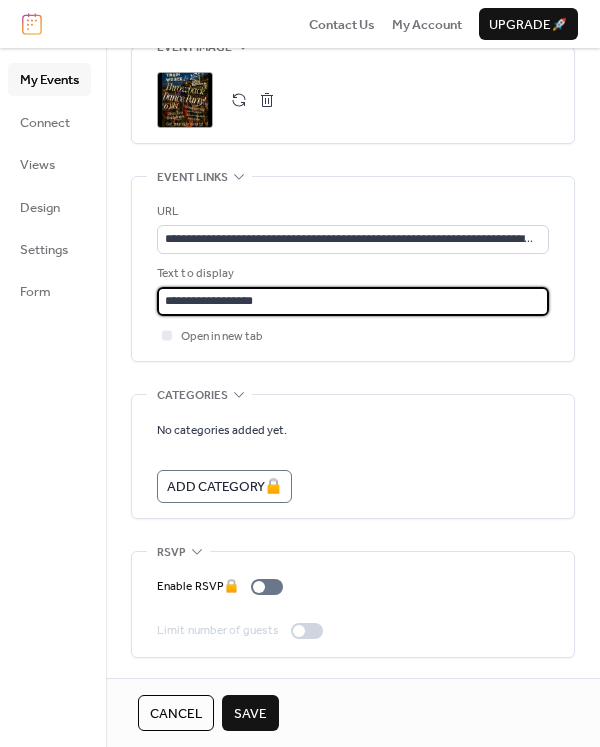 type on "**********" 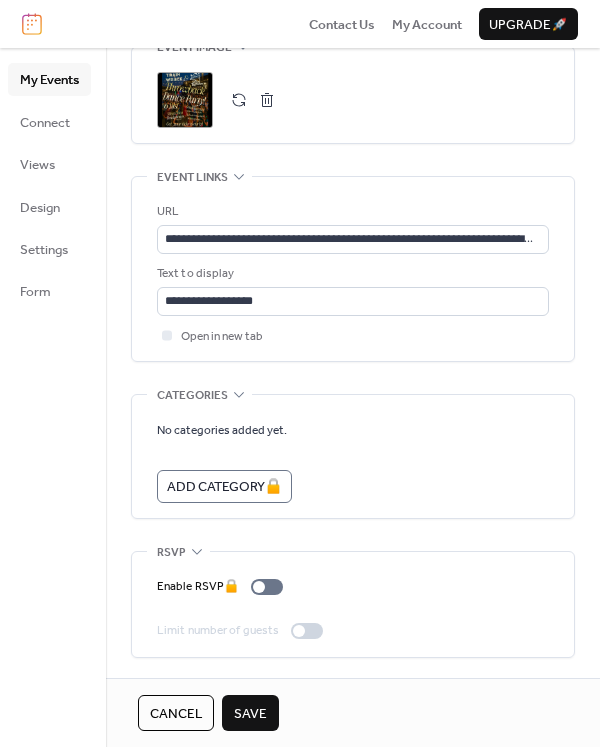 click on "Save" at bounding box center [250, 714] 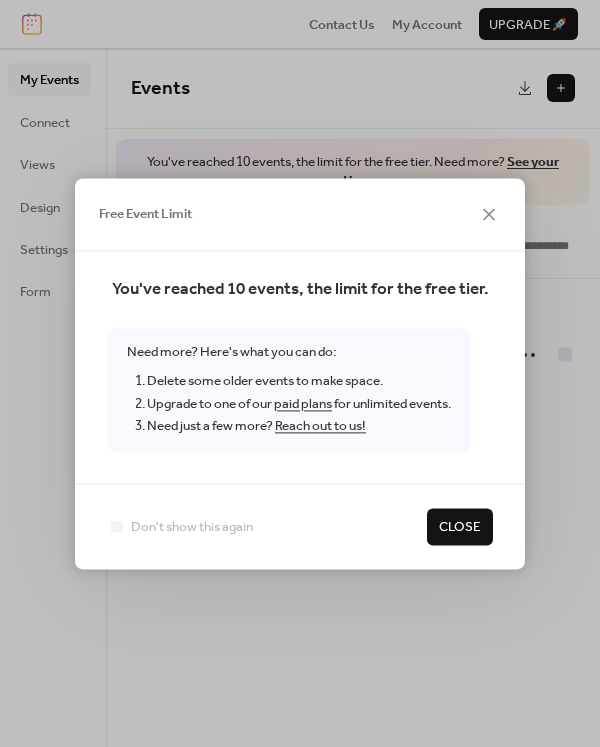 drag, startPoint x: 311, startPoint y: 404, endPoint x: 407, endPoint y: 477, distance: 120.60265 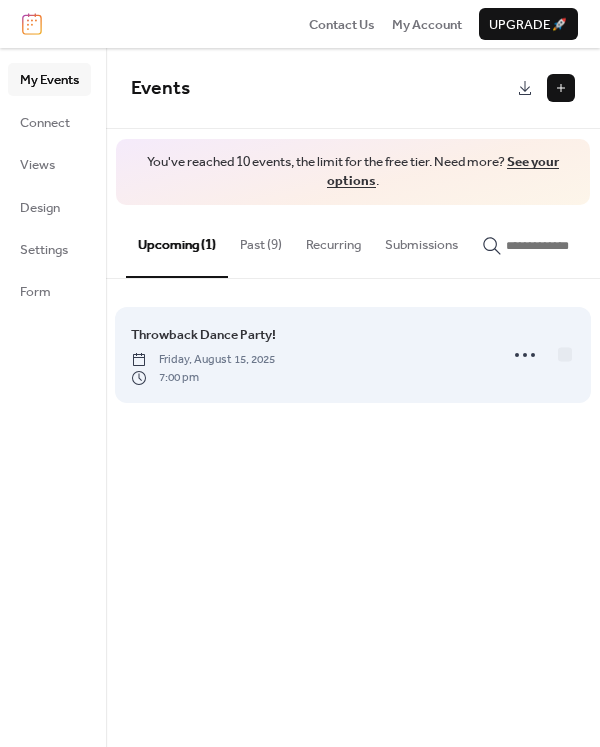 click on "Throwback Dance Party!" at bounding box center [203, 335] 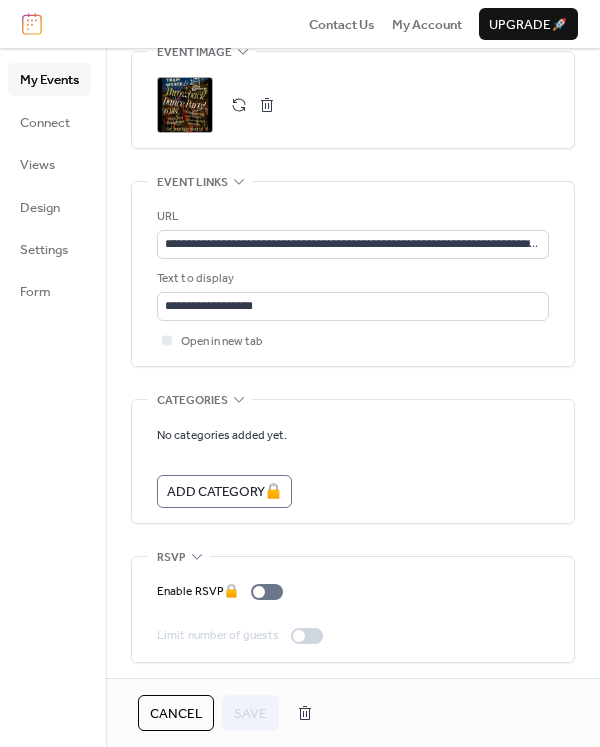 scroll, scrollTop: 1065, scrollLeft: 0, axis: vertical 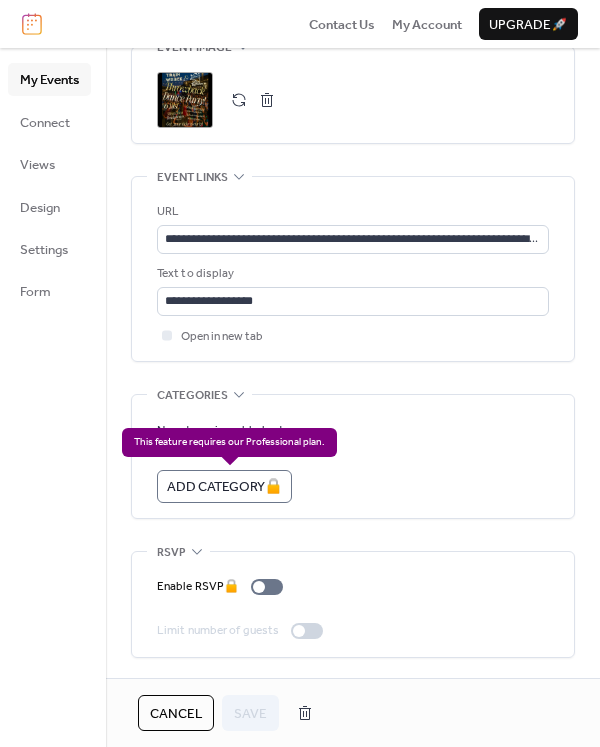 click on "Add Category  🔒" at bounding box center (224, 486) 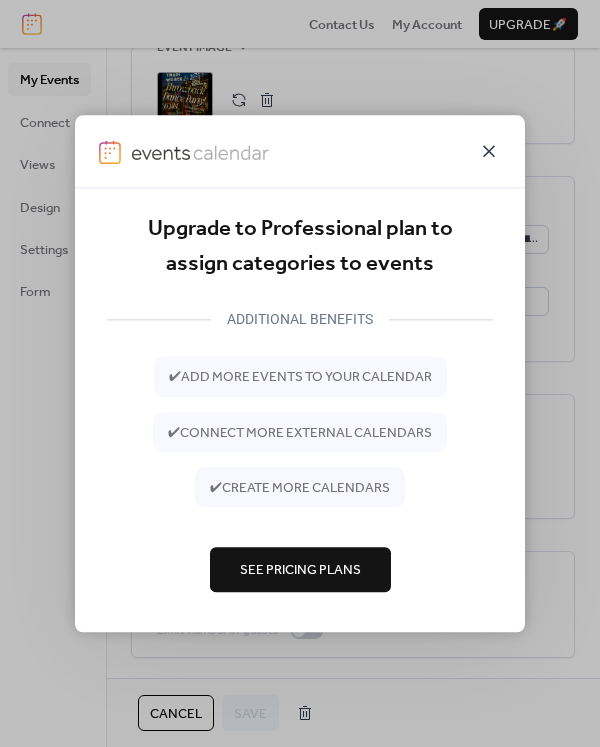 click 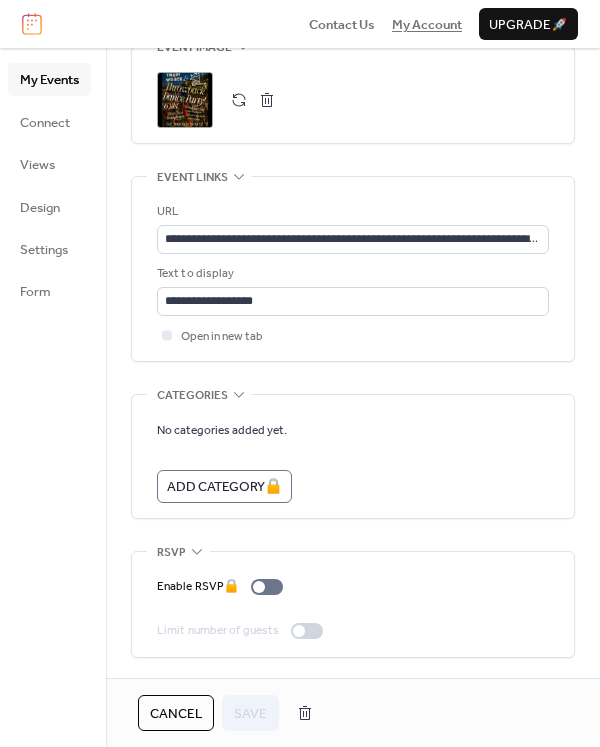 click on "My Account" at bounding box center (427, 25) 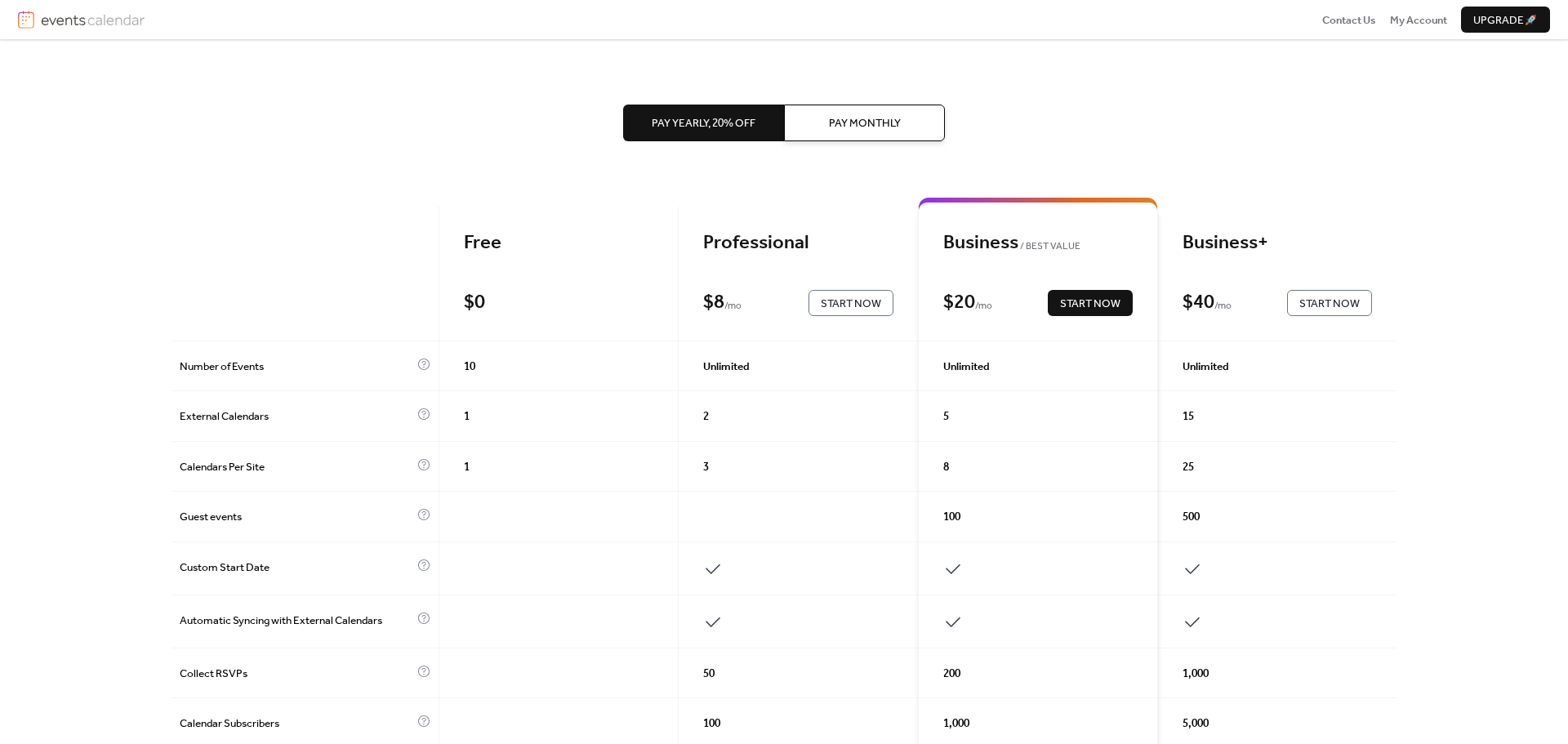 scroll, scrollTop: 0, scrollLeft: 0, axis: both 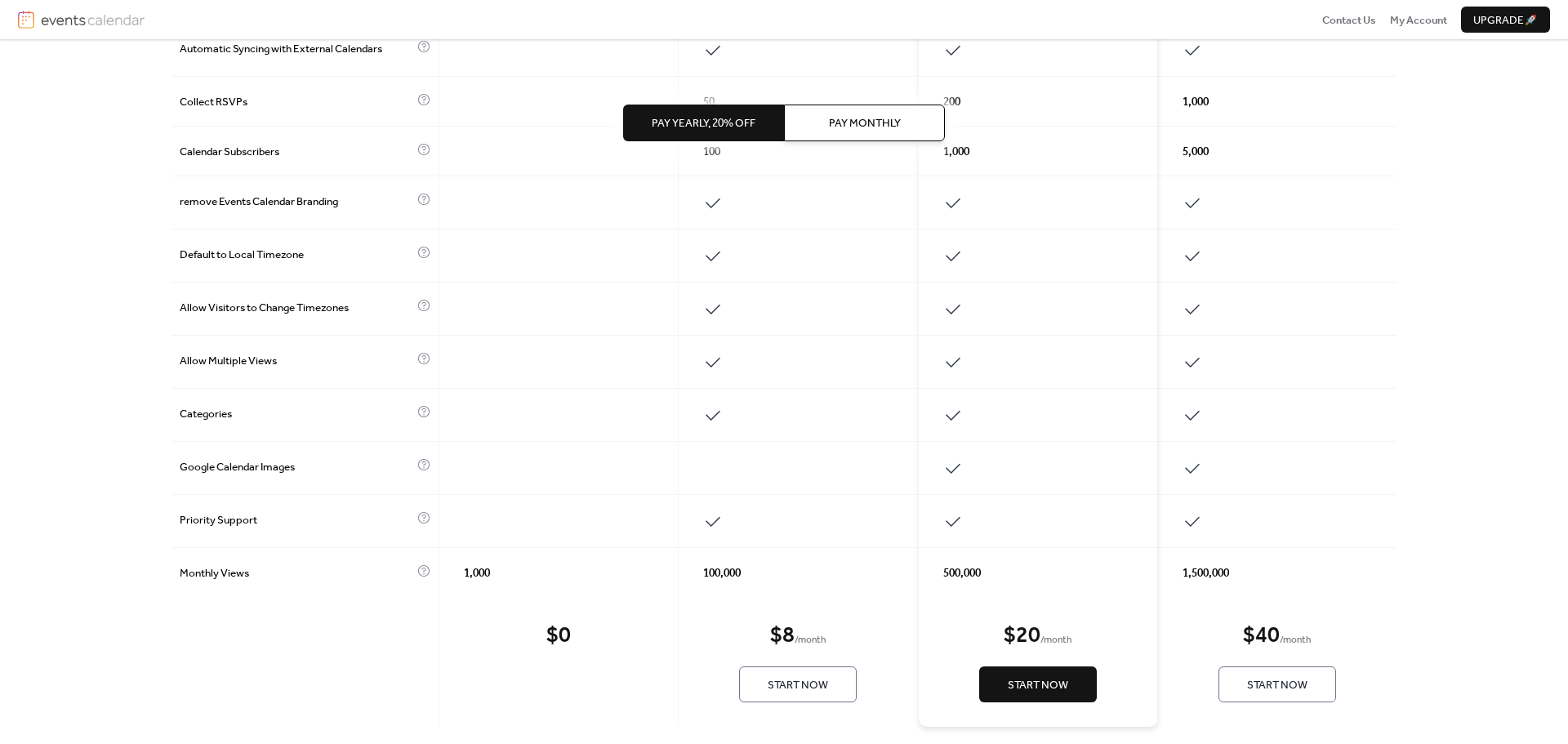 click on "Start Now" at bounding box center (798, 685) 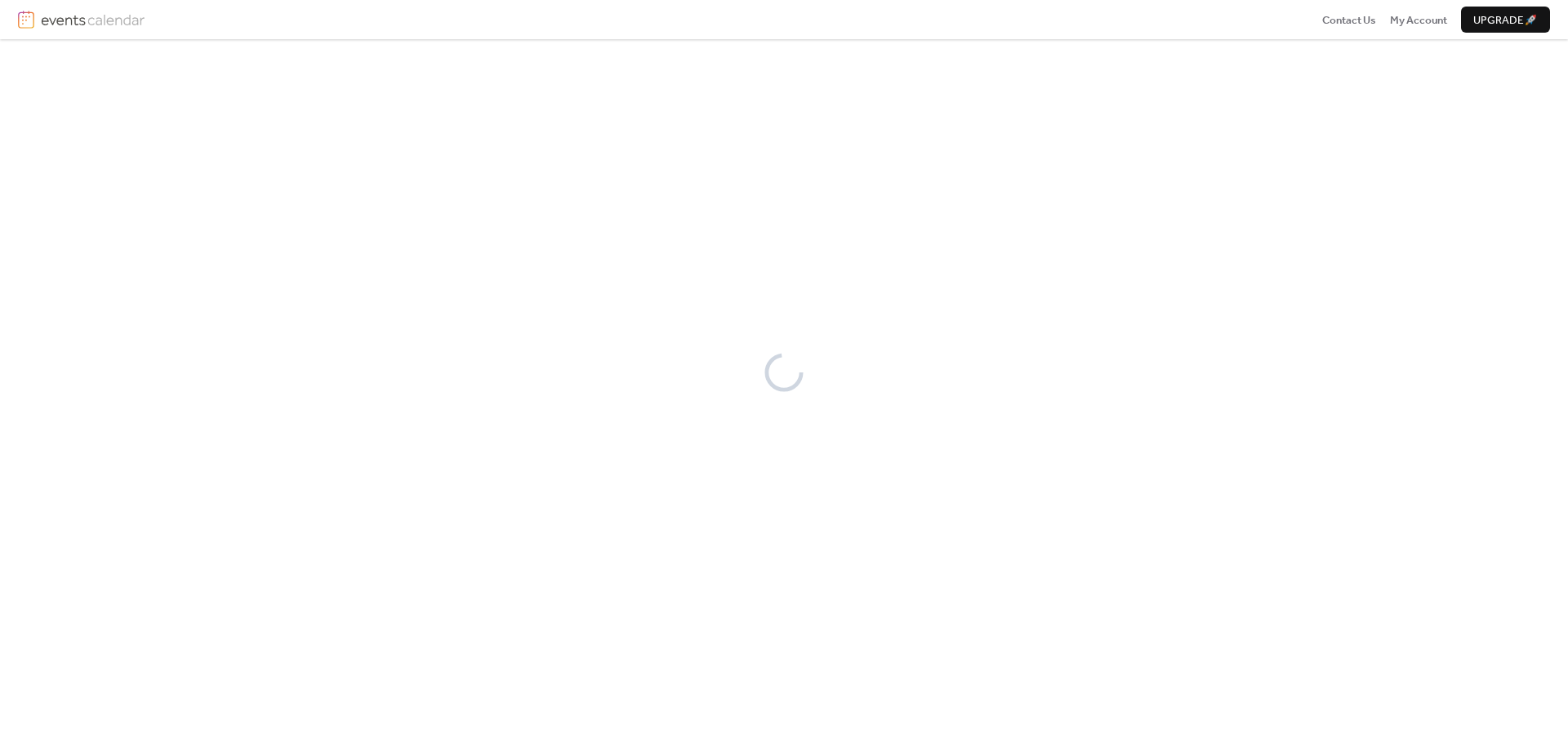 scroll, scrollTop: 0, scrollLeft: 0, axis: both 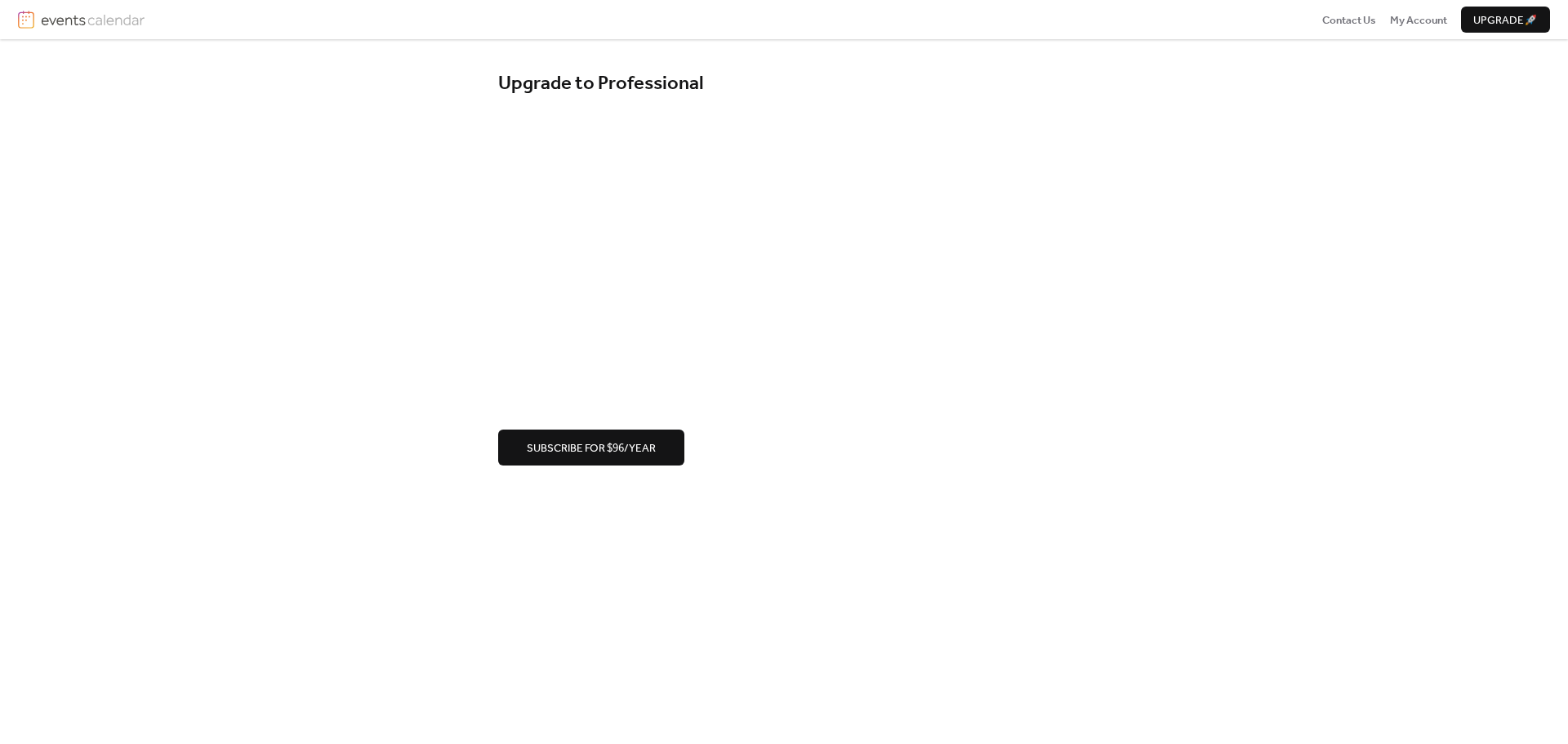 click on "Subscribe for $96/year" at bounding box center (591, 448) 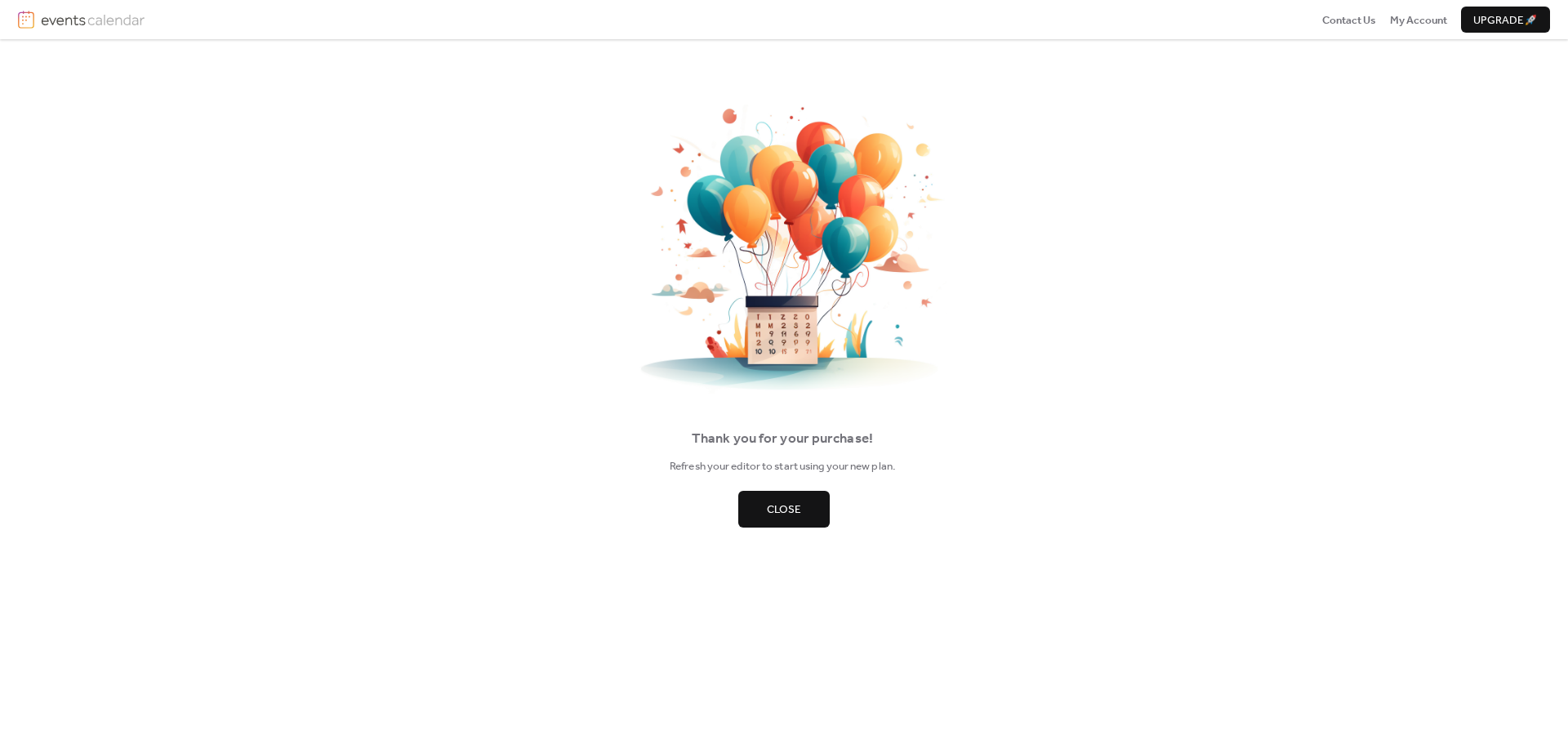 click on "Close" at bounding box center (784, 510) 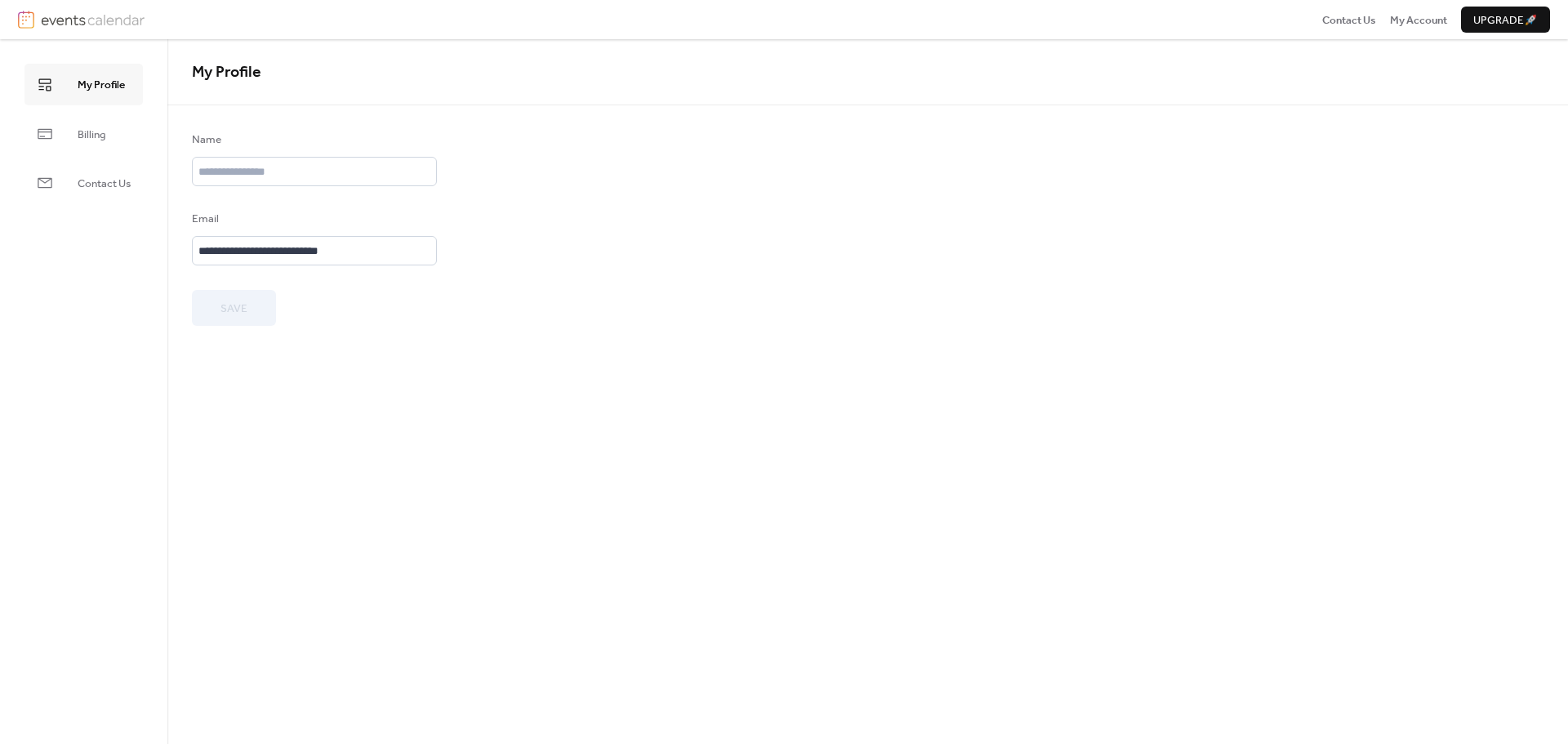scroll, scrollTop: 0, scrollLeft: 0, axis: both 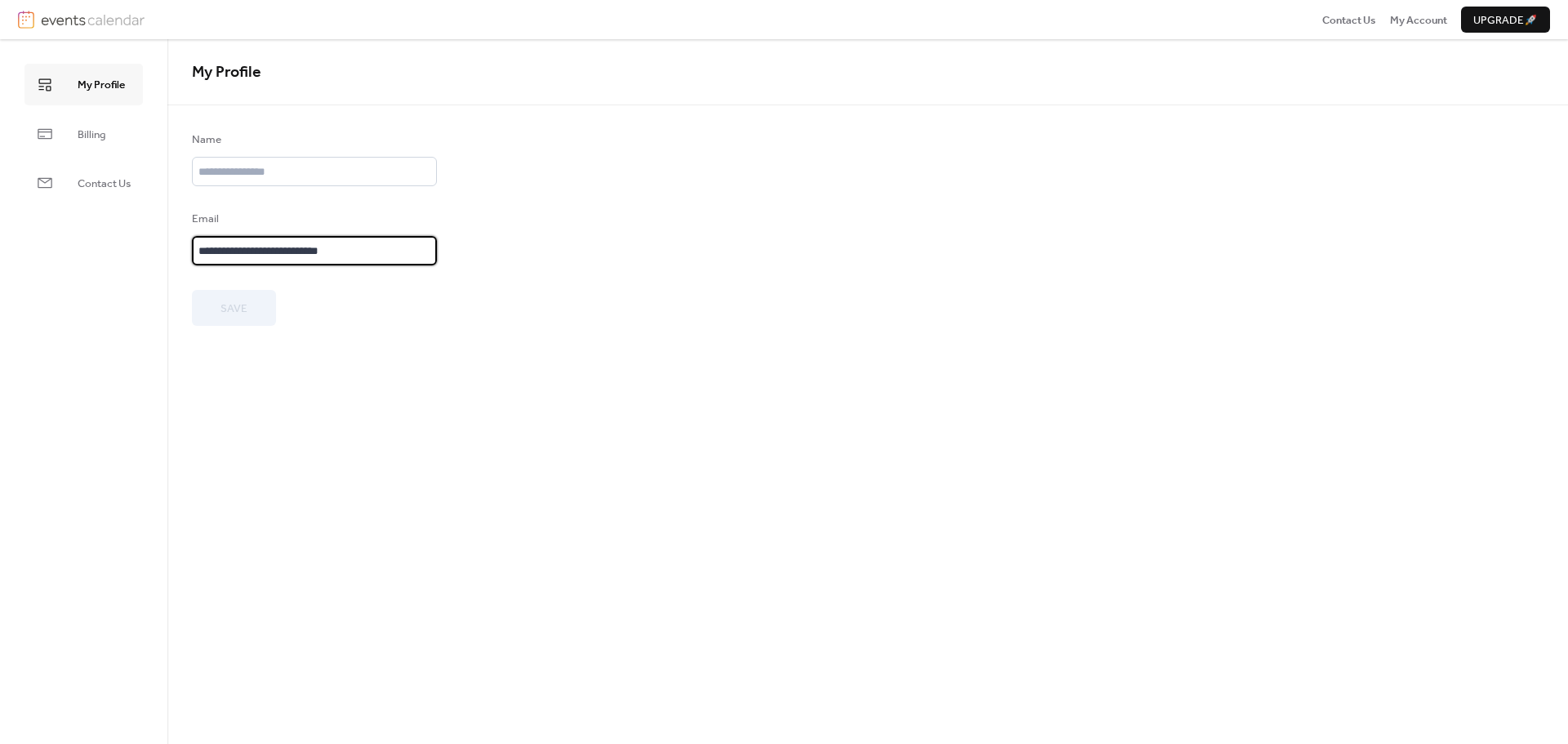 click on "**********" at bounding box center (314, 251) 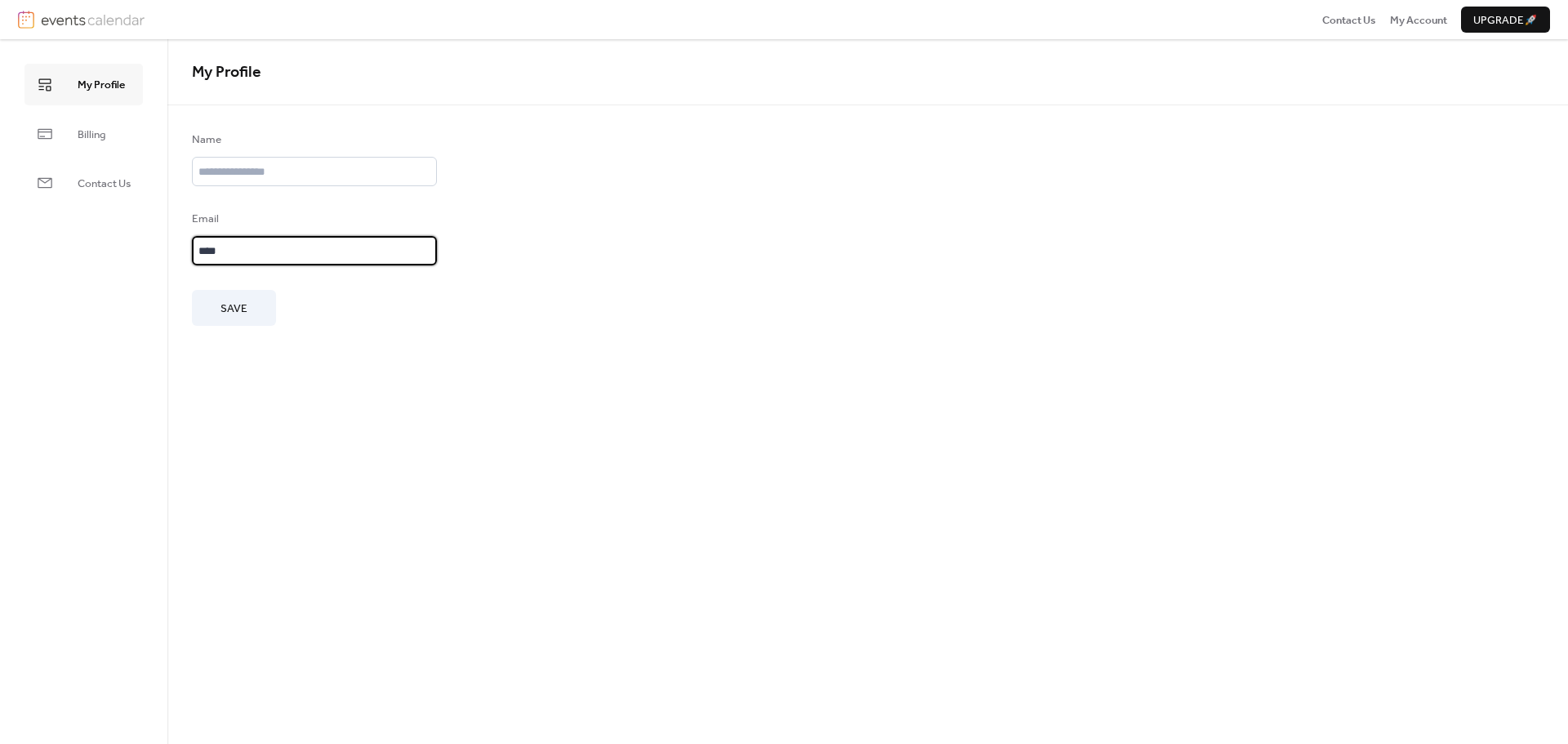 type on "**********" 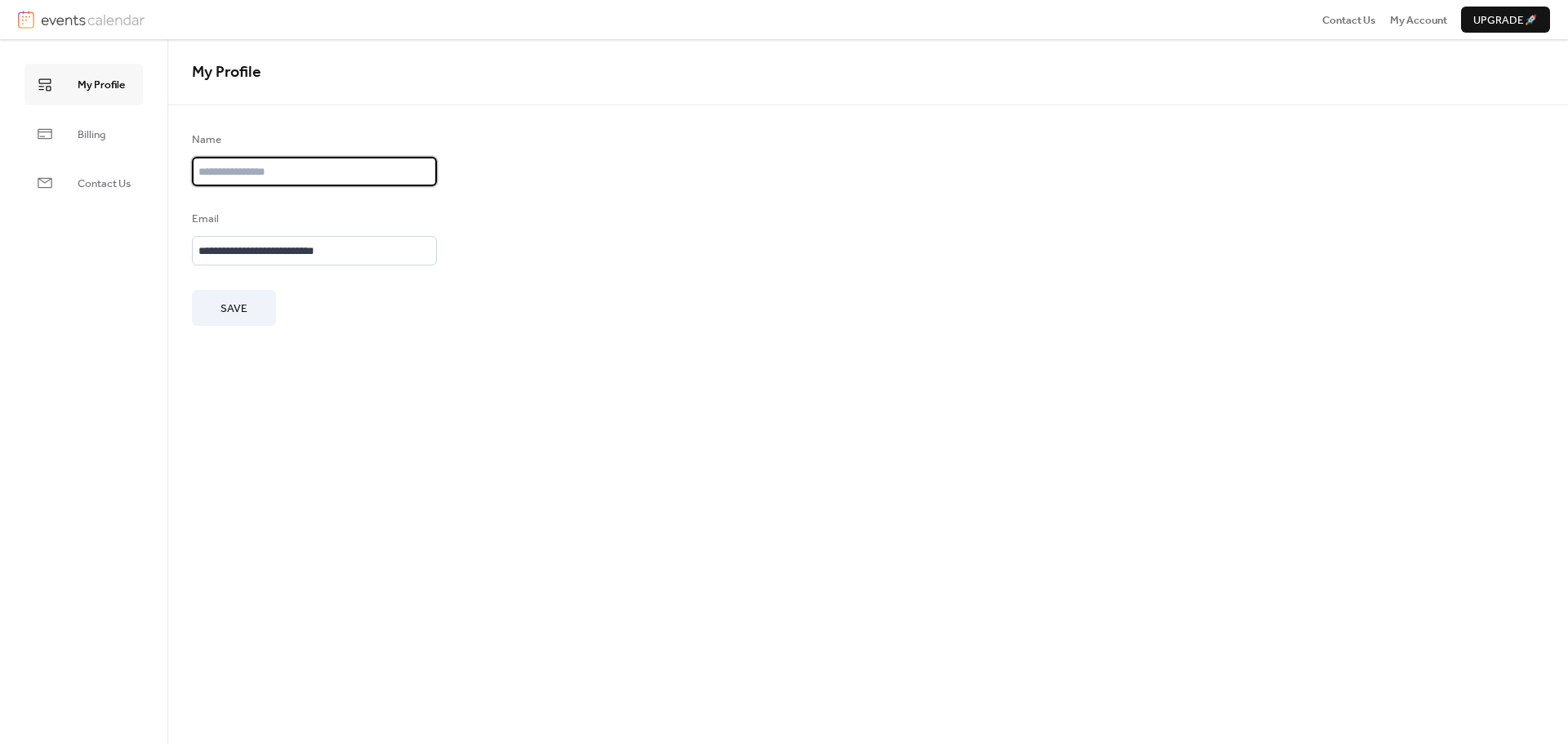 click at bounding box center (314, 172) 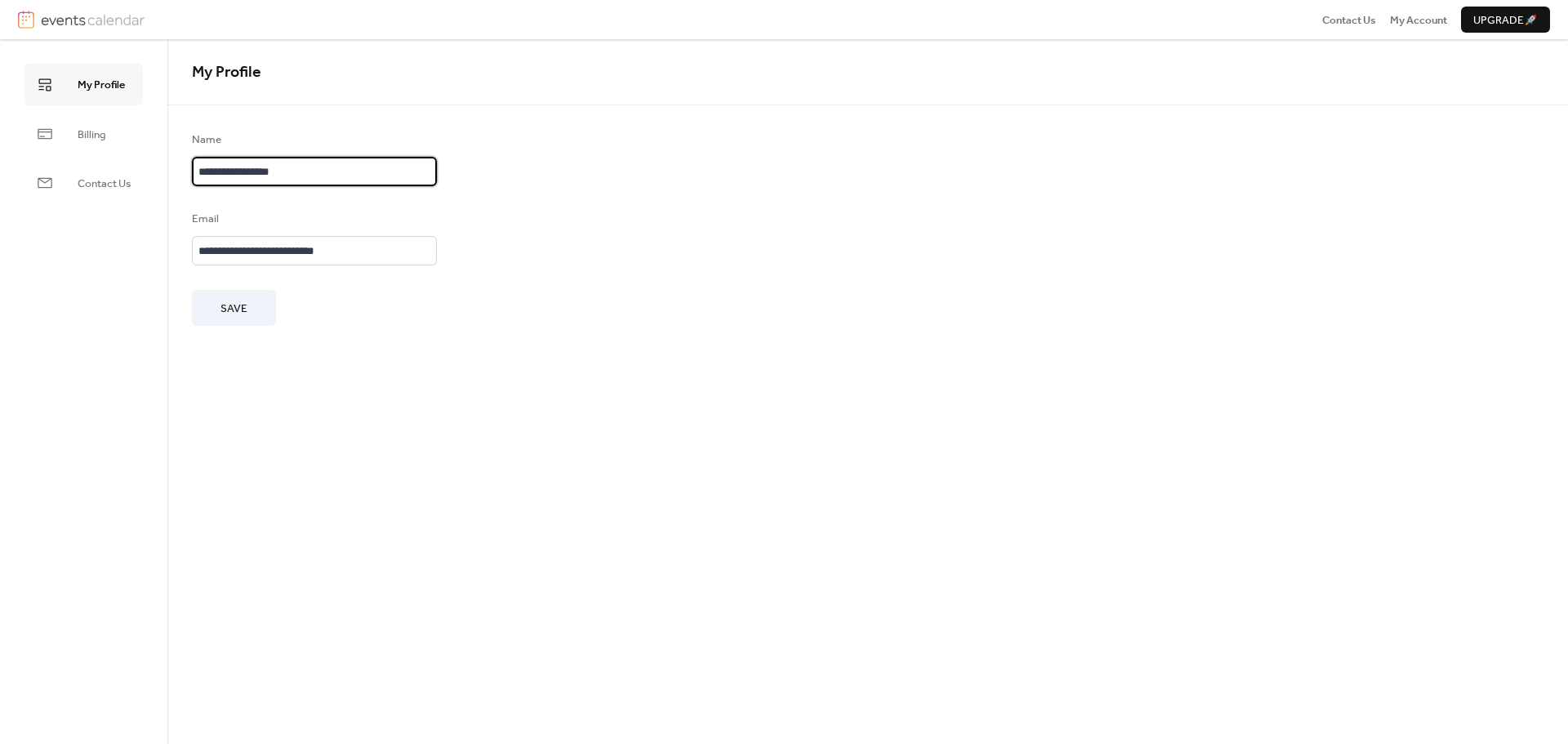 click on "Save" at bounding box center [234, 309] 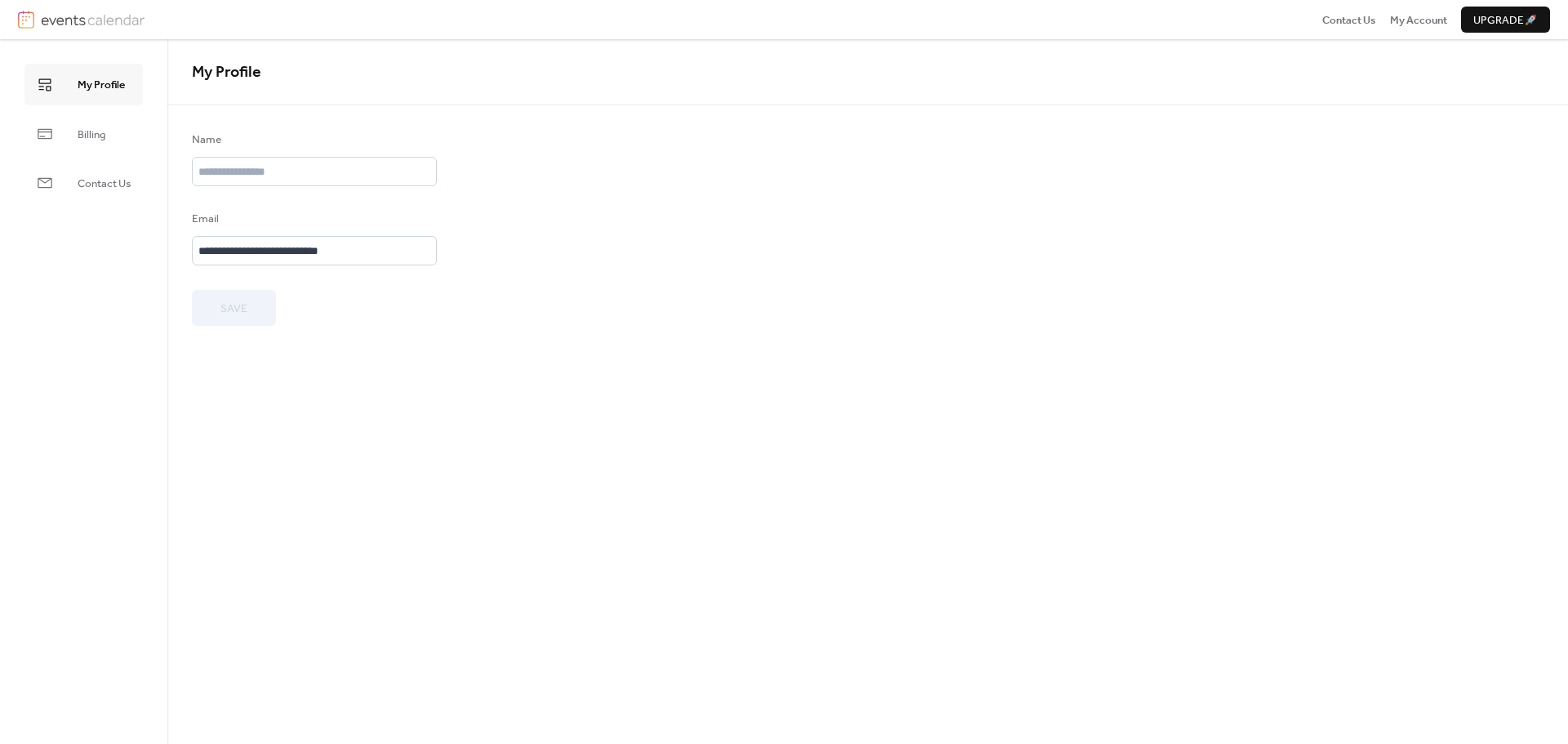 type on "**********" 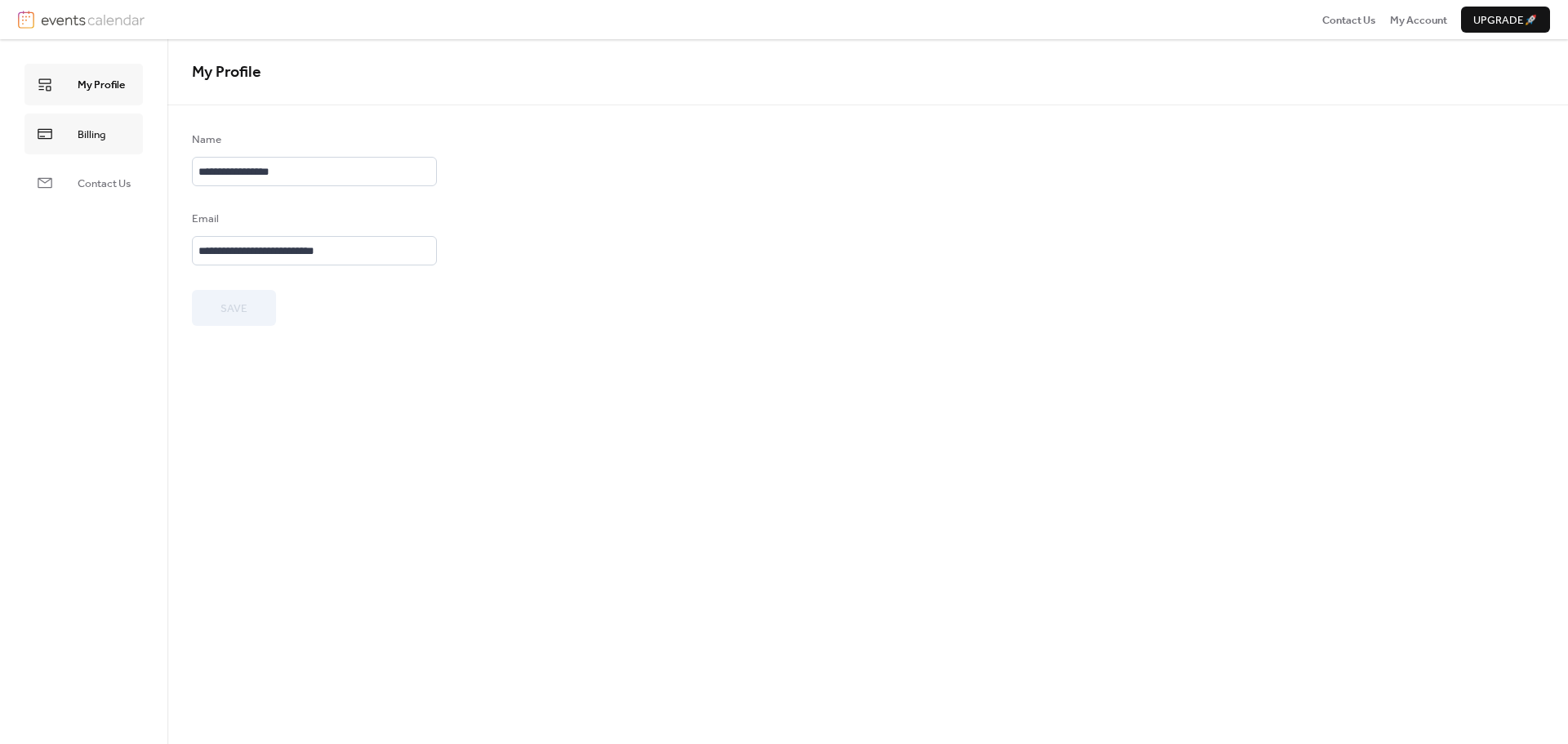 click on "Billing" at bounding box center [91, 135] 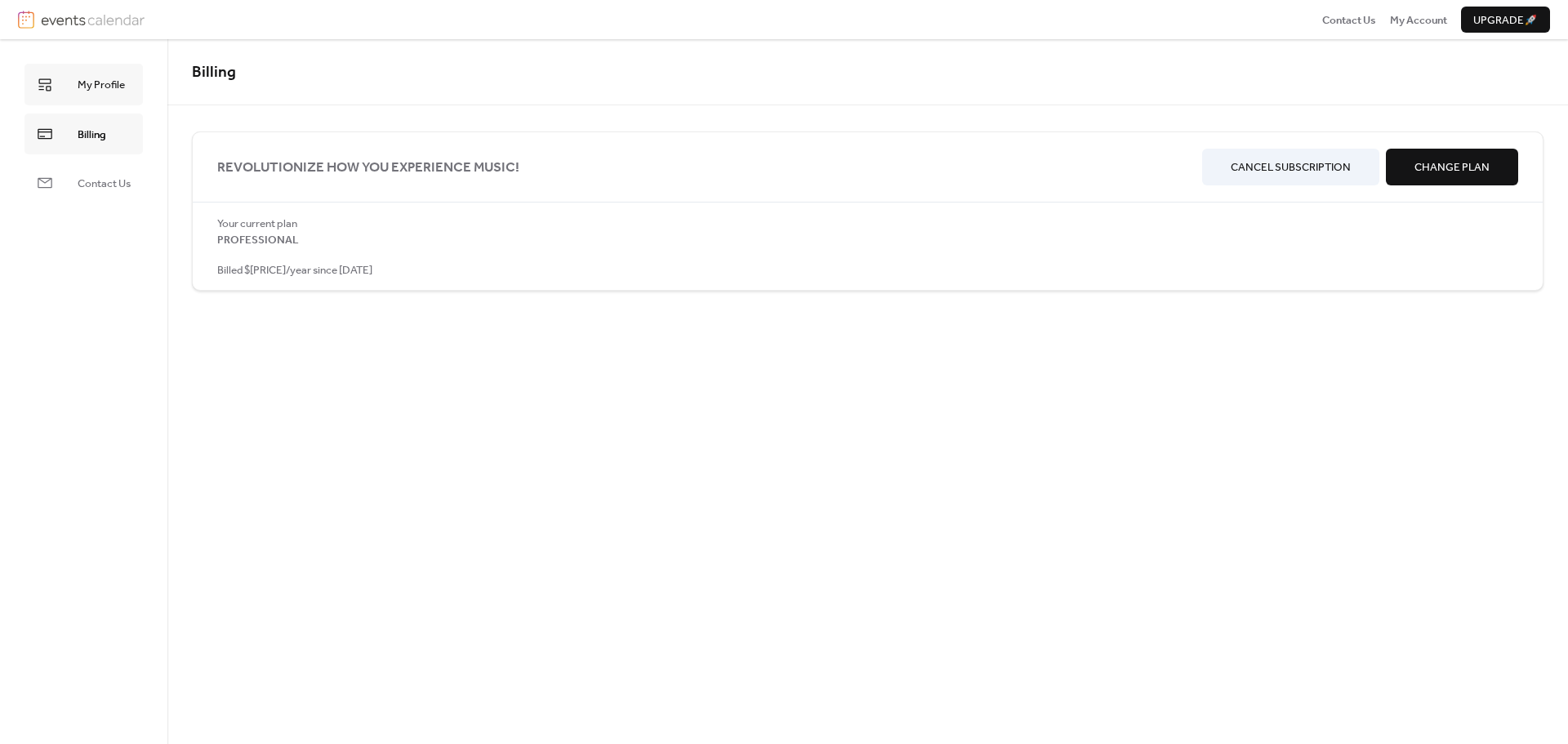 click on "My Profile" at bounding box center (101, 85) 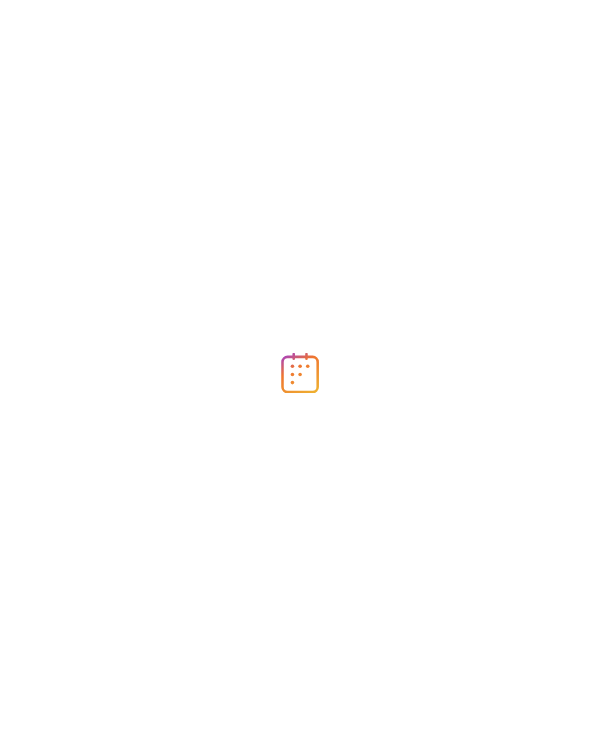 scroll, scrollTop: 0, scrollLeft: 0, axis: both 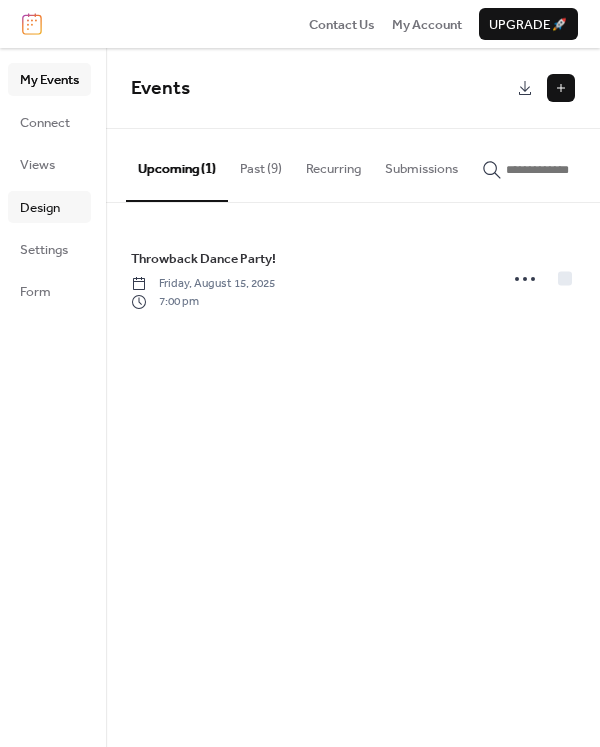 click on "Design" at bounding box center [40, 208] 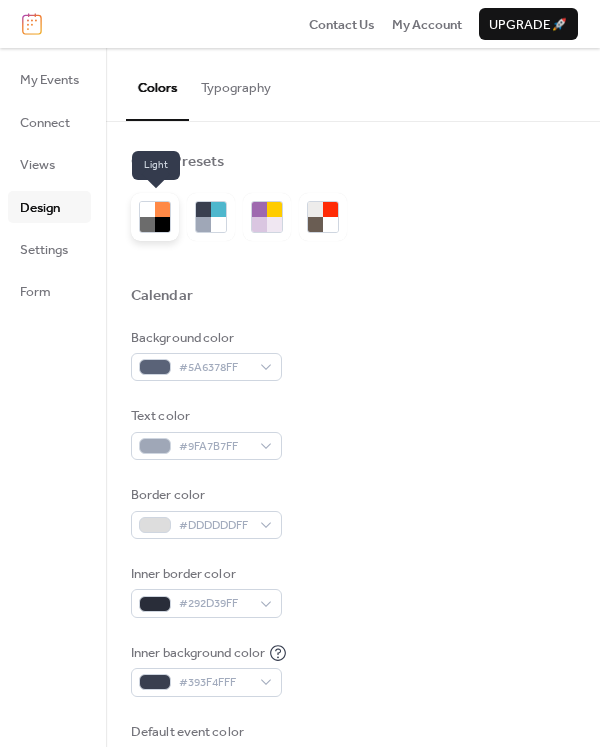 click at bounding box center (162, 209) 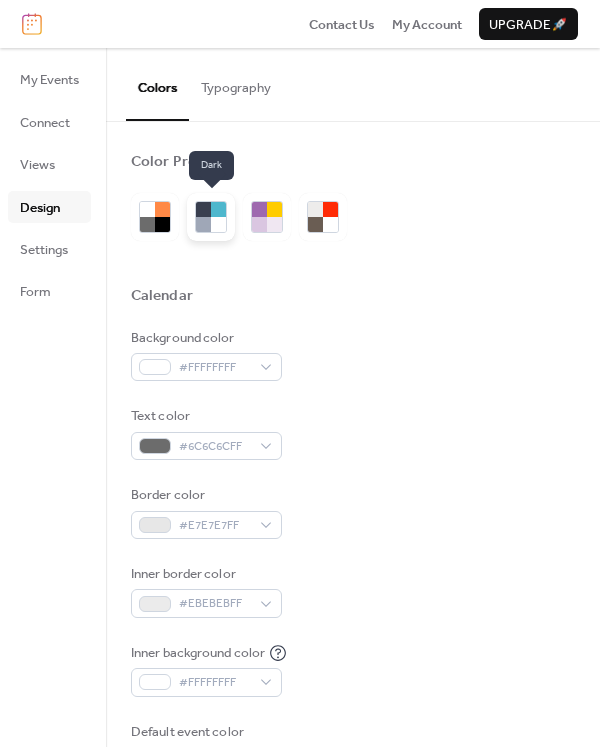 click at bounding box center [218, 209] 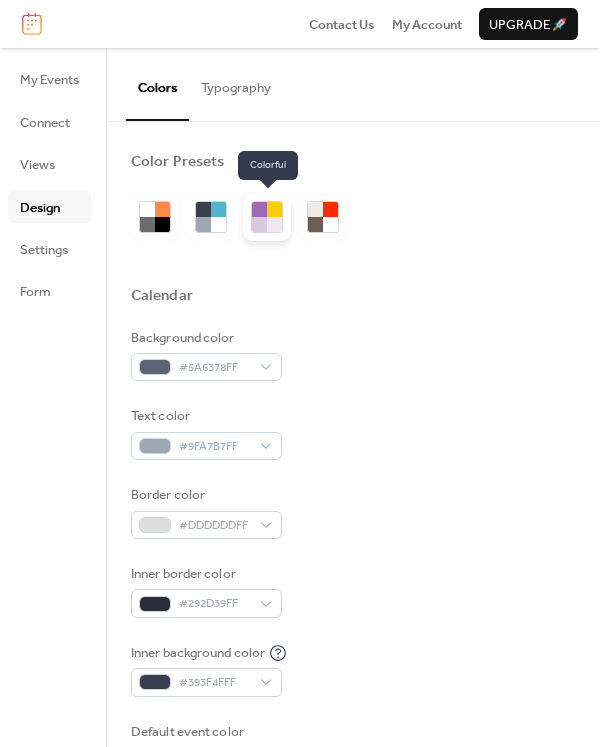 click at bounding box center (274, 224) 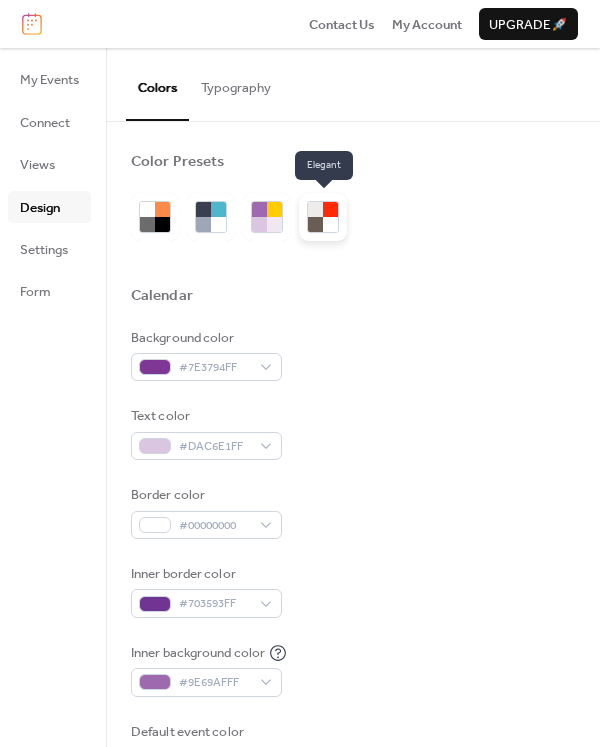 click at bounding box center (330, 224) 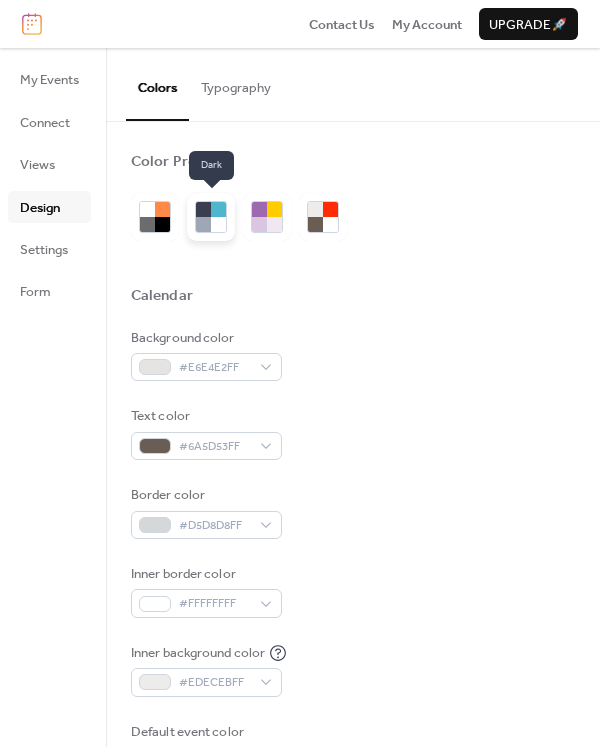 click at bounding box center [203, 224] 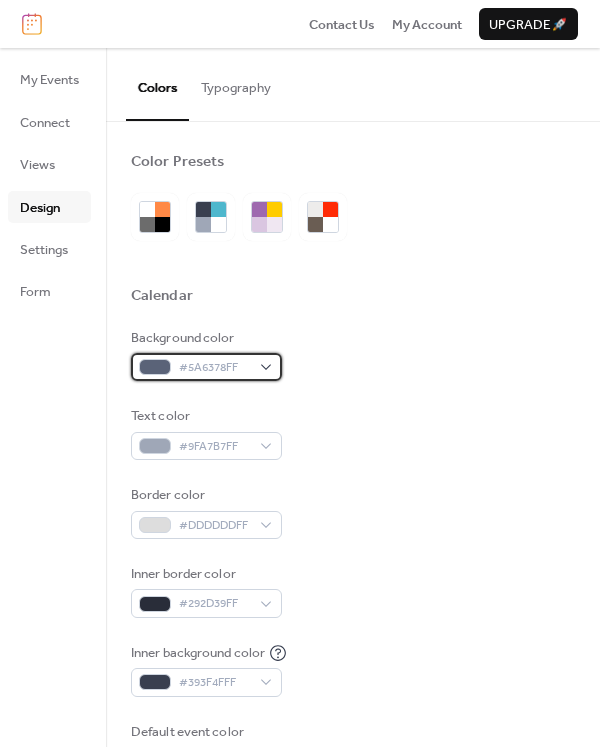 click on "#5A6378FF" at bounding box center [214, 368] 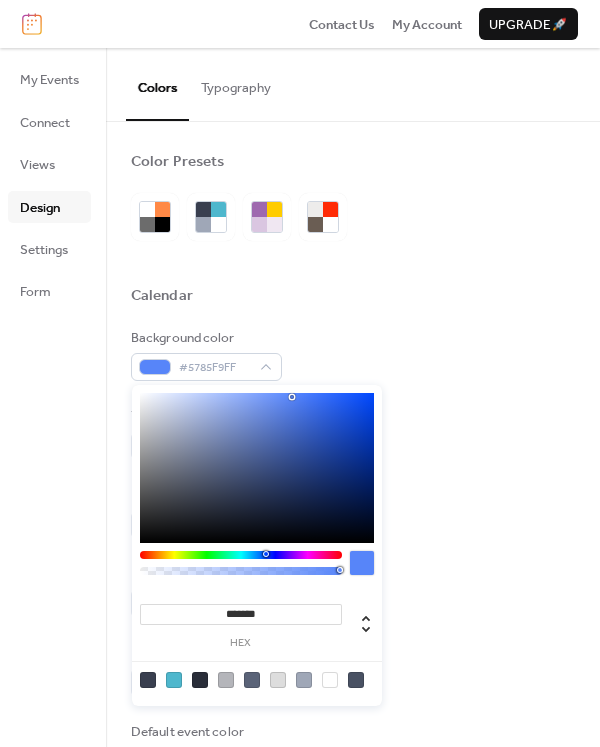 drag, startPoint x: 199, startPoint y: 469, endPoint x: 292, endPoint y: 397, distance: 117.61378 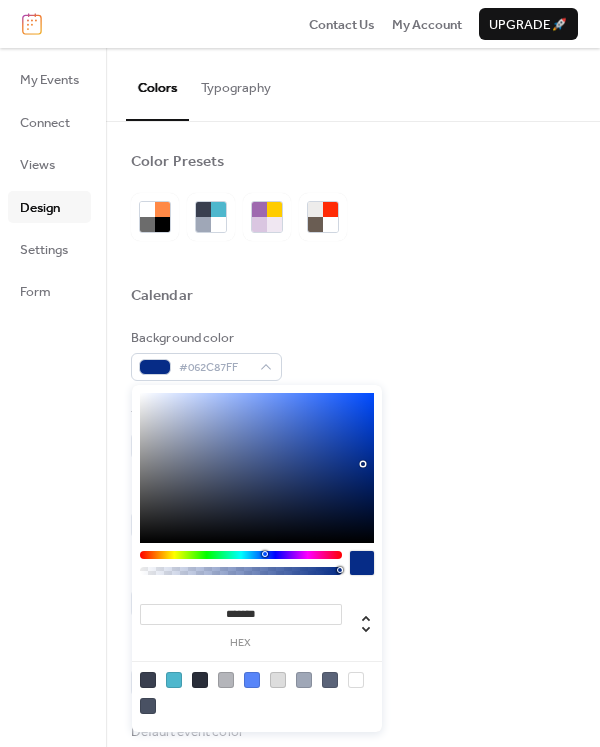 drag, startPoint x: 292, startPoint y: 398, endPoint x: 364, endPoint y: 464, distance: 97.67292 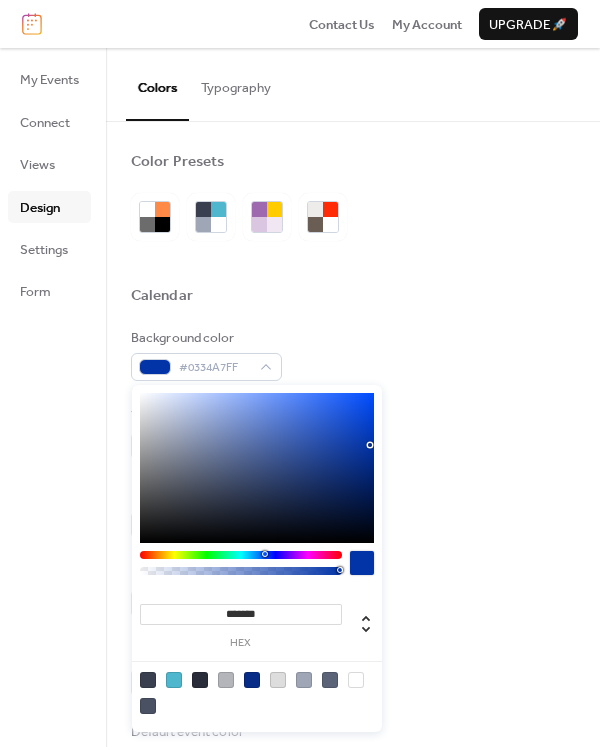 drag, startPoint x: 364, startPoint y: 464, endPoint x: 369, endPoint y: 445, distance: 19.646883 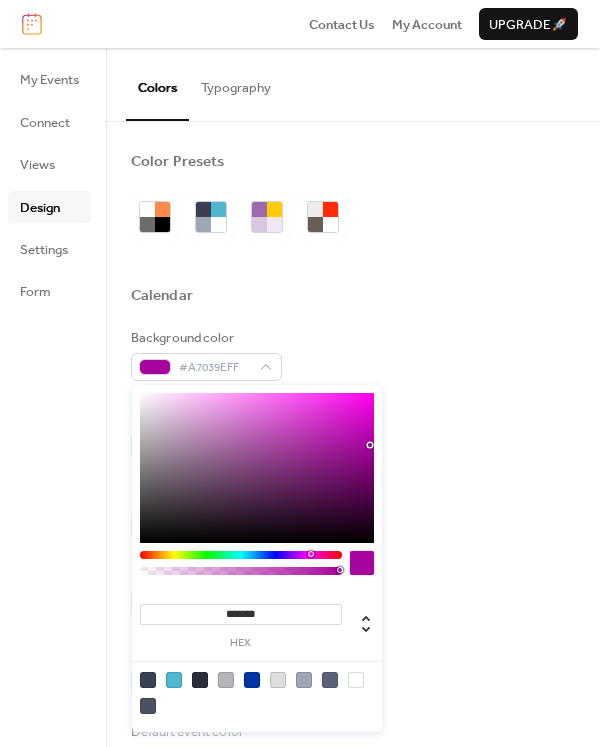 type on "*******" 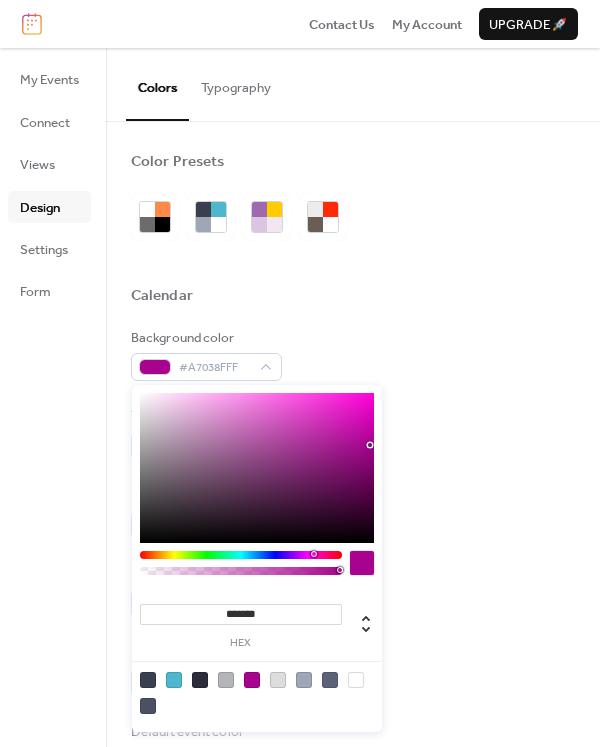 drag, startPoint x: 267, startPoint y: 551, endPoint x: 313, endPoint y: 553, distance: 46.043457 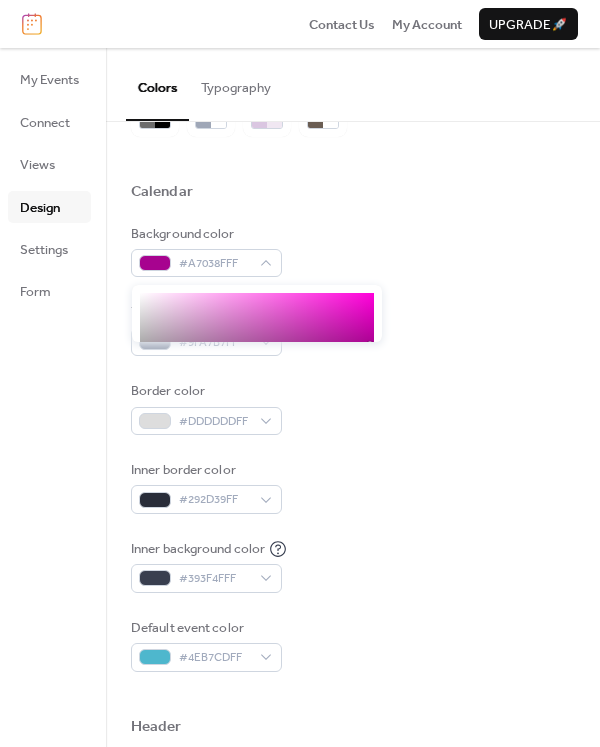 scroll, scrollTop: 100, scrollLeft: 0, axis: vertical 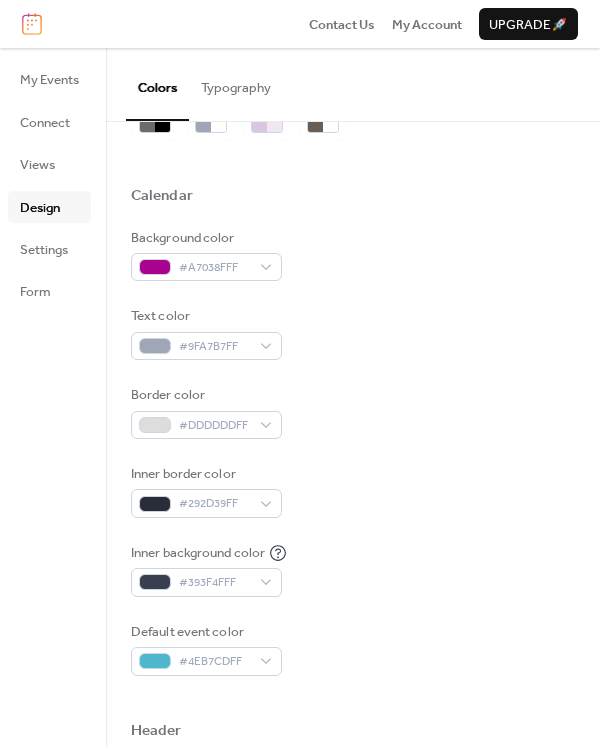 click on "Inner border color #292D39FF" at bounding box center (353, 491) 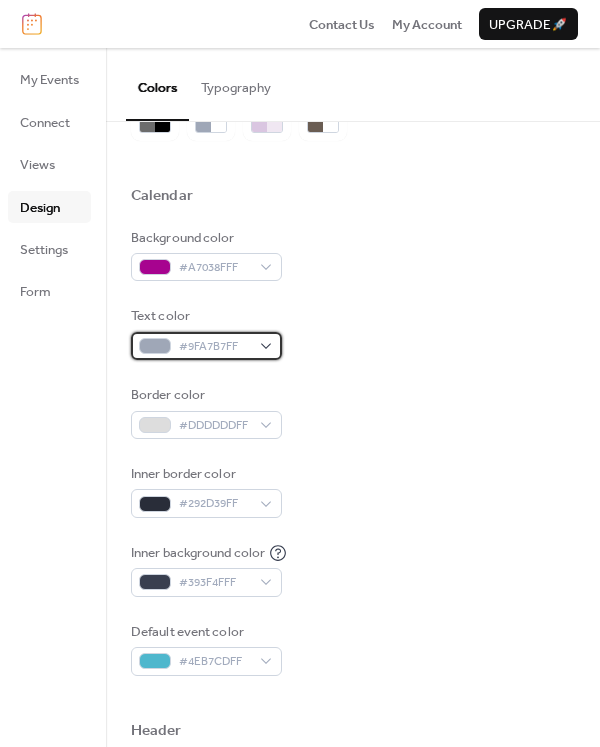 click on "#9FA7B7FF" at bounding box center (206, 346) 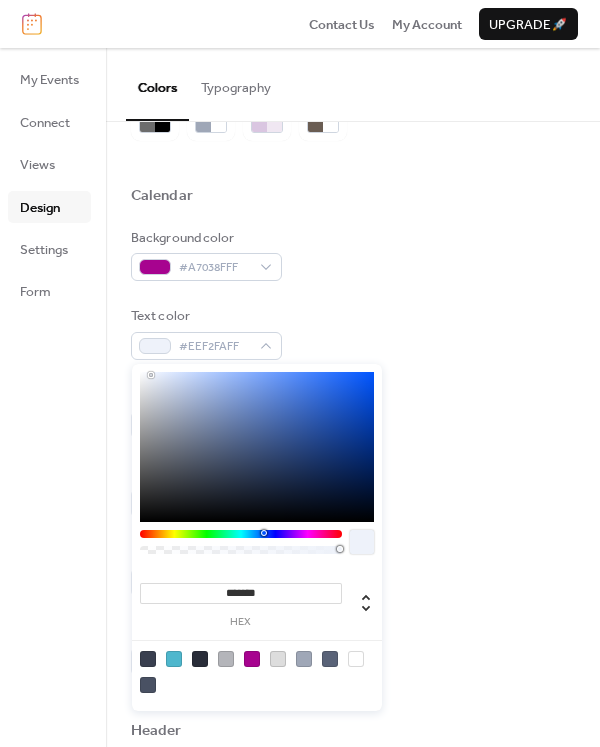 type on "*******" 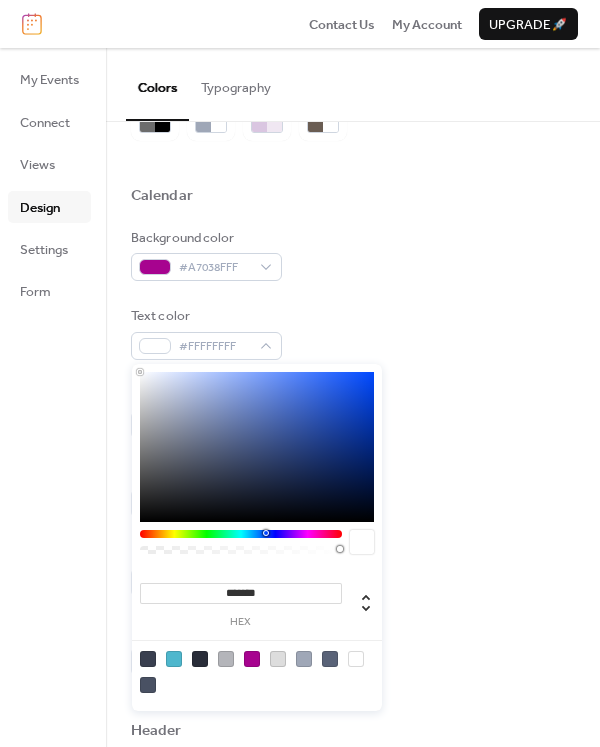 drag, startPoint x: 167, startPoint y: 415, endPoint x: 135, endPoint y: 361, distance: 62.76942 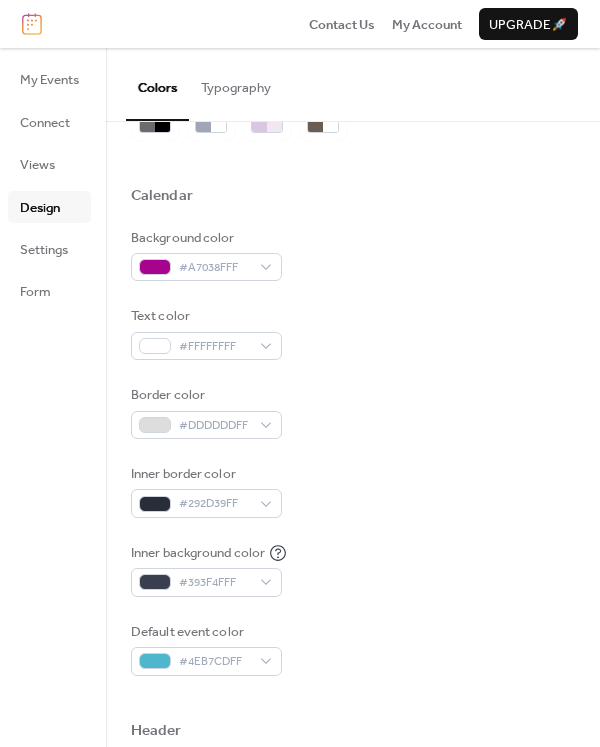 click on "Inner border color #292D39FF" at bounding box center (353, 491) 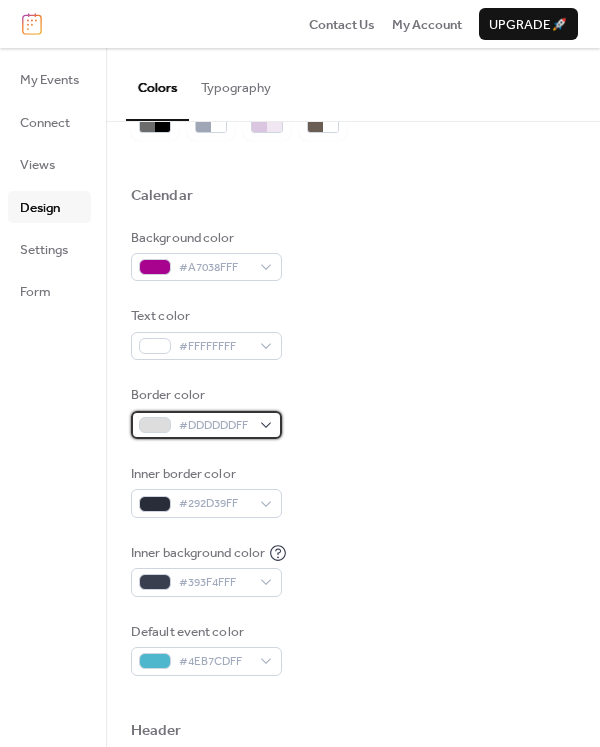 click on "#DDDDDDFF" at bounding box center [214, 426] 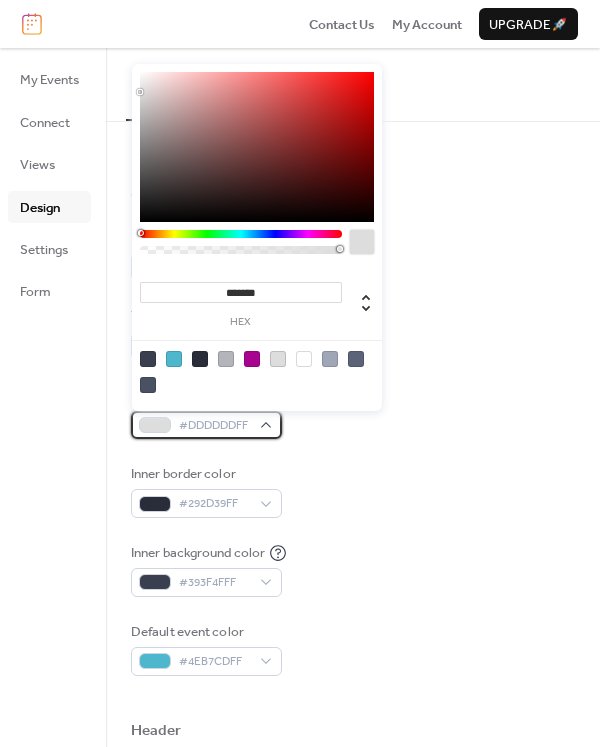 click on "#DDDDDDFF" at bounding box center (206, 425) 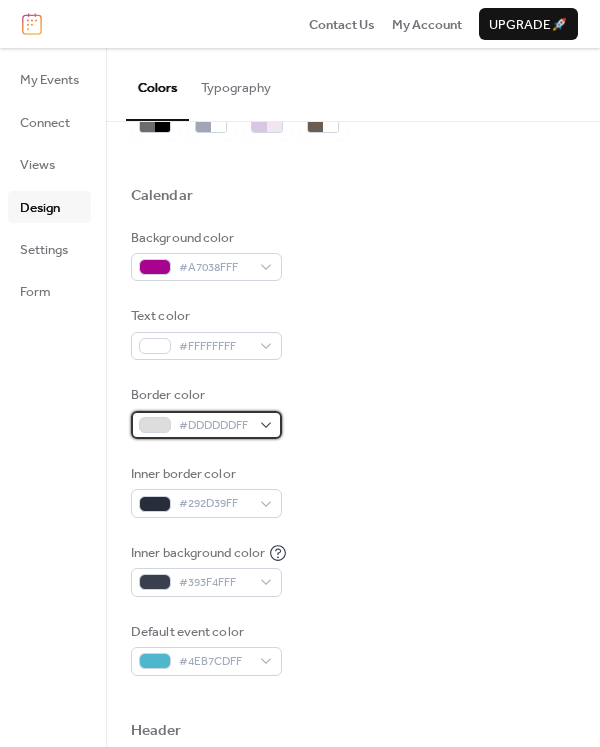 click on "#DDDDDDFF" at bounding box center [206, 425] 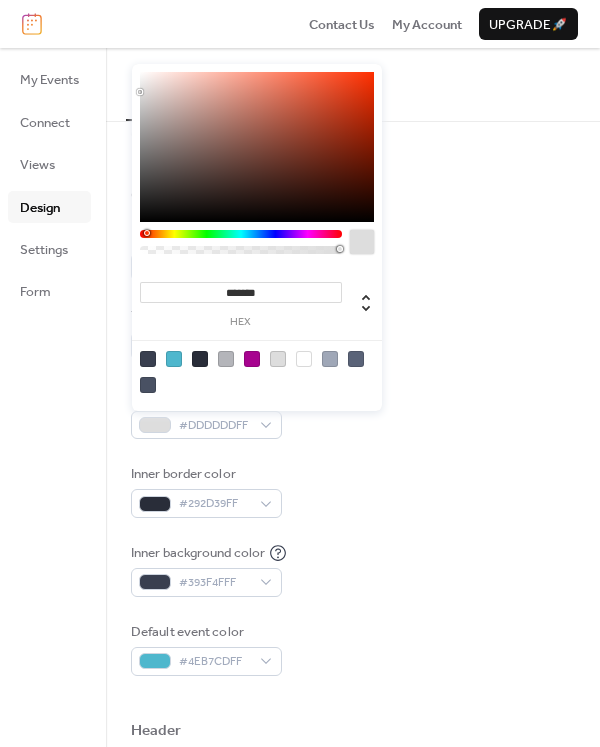 drag, startPoint x: 141, startPoint y: 232, endPoint x: 146, endPoint y: 241, distance: 10.29563 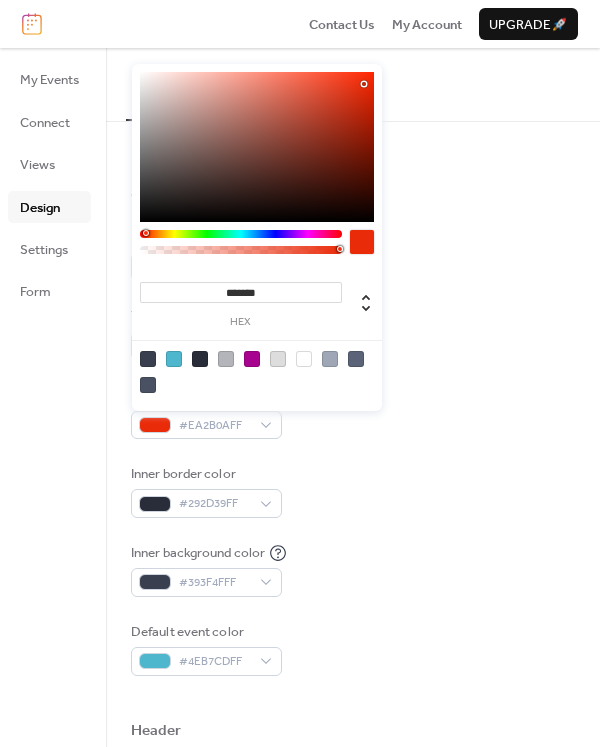 type on "*******" 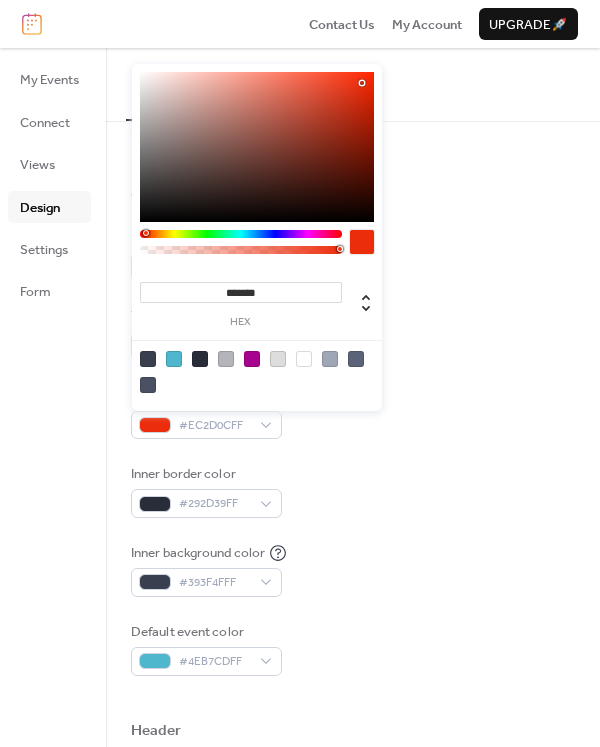 drag, startPoint x: 168, startPoint y: 186, endPoint x: 362, endPoint y: 83, distance: 219.64745 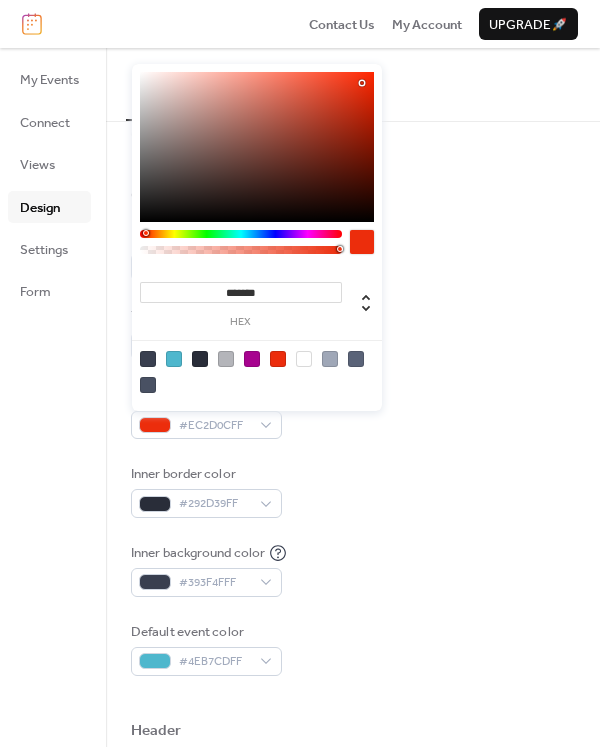 click on "Inner border color #292D39FF" at bounding box center [353, 491] 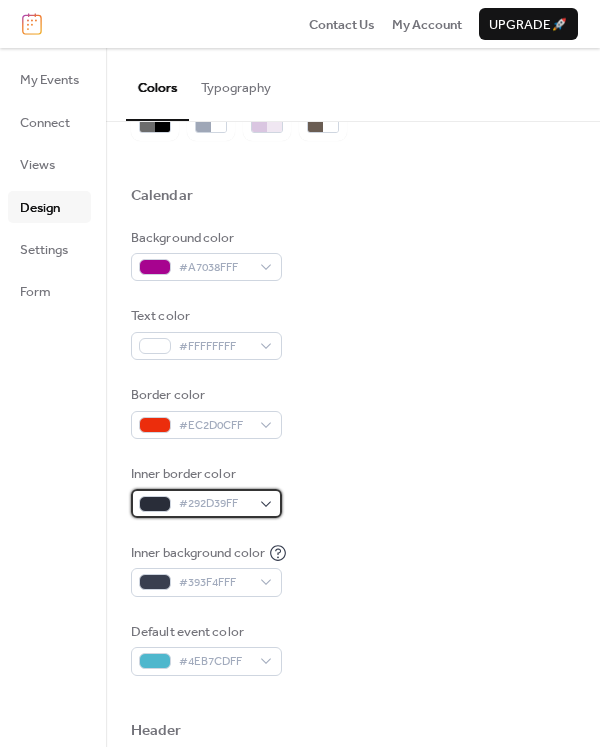 click on "#292D39FF" at bounding box center (214, 504) 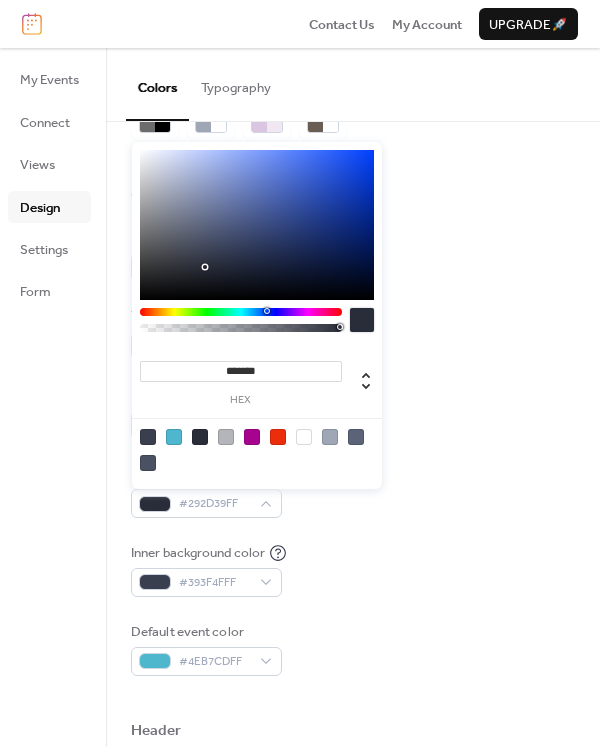 click at bounding box center [278, 437] 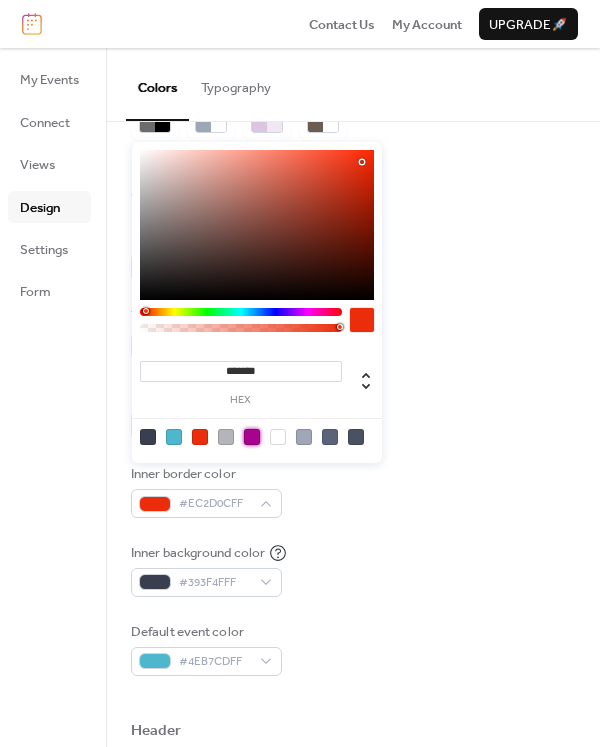 click at bounding box center (252, 437) 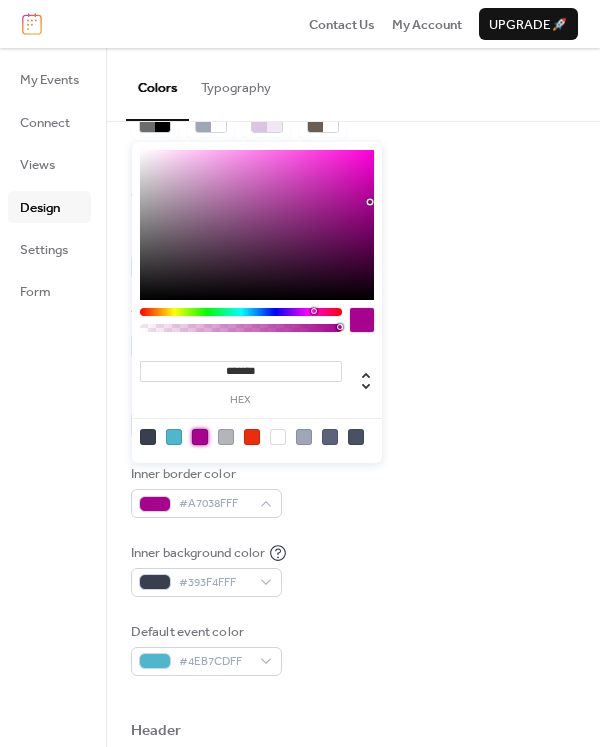 click on "Background color #A7038FFF Text color #FFFFFFFF Border color #EC2D0CFF Inner border color #A7038FFF Inner background color #393F4FFF Default event color #4EB7CDFF" at bounding box center (353, 452) 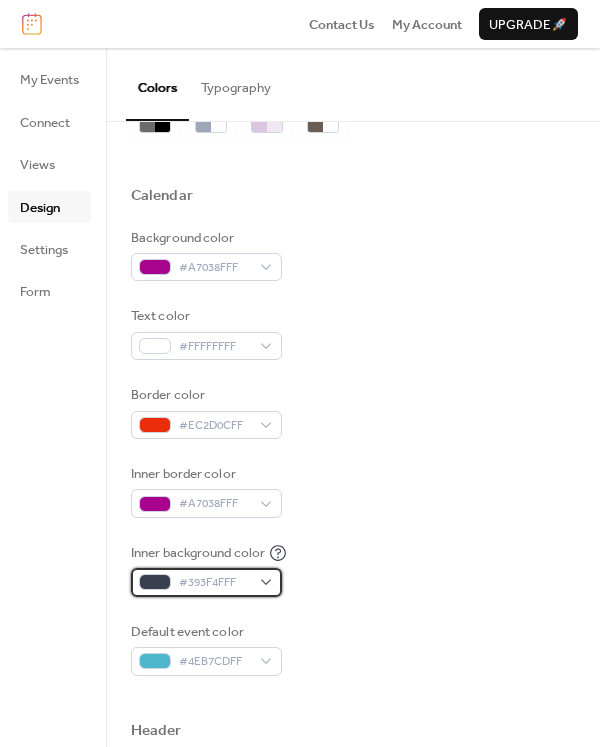 click on "#393F4FFF" at bounding box center [206, 582] 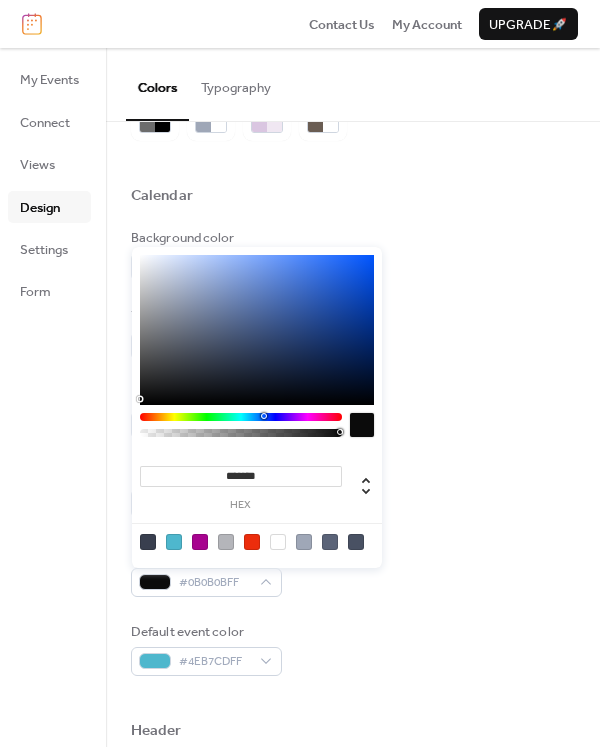 drag, startPoint x: 203, startPoint y: 356, endPoint x: 117, endPoint y: 399, distance: 96.150925 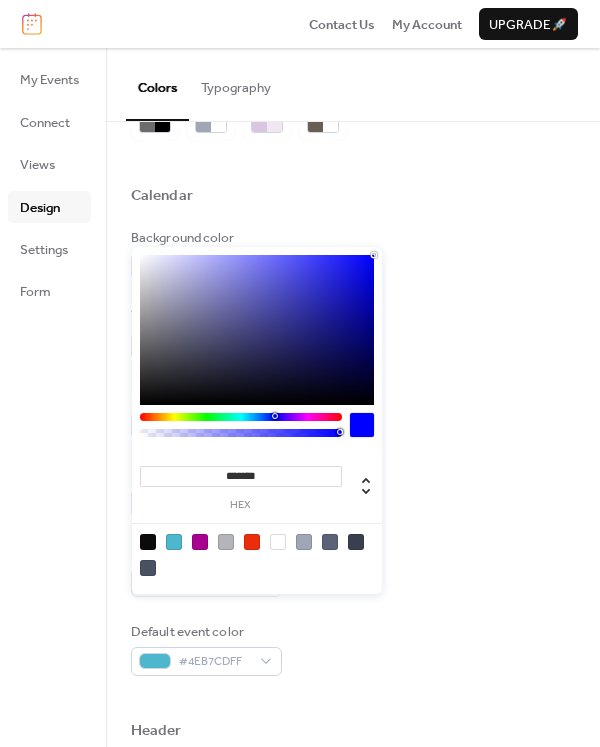 drag, startPoint x: 142, startPoint y: 395, endPoint x: 441, endPoint y: 248, distance: 333.18164 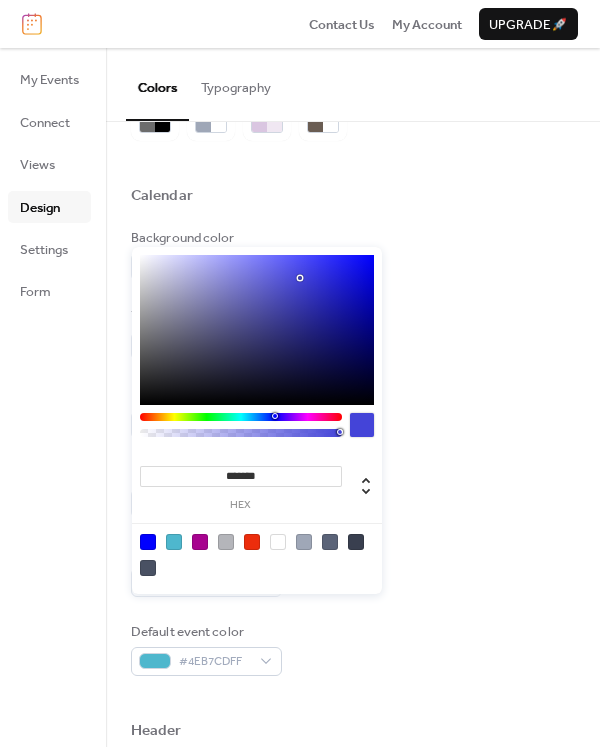 type on "*******" 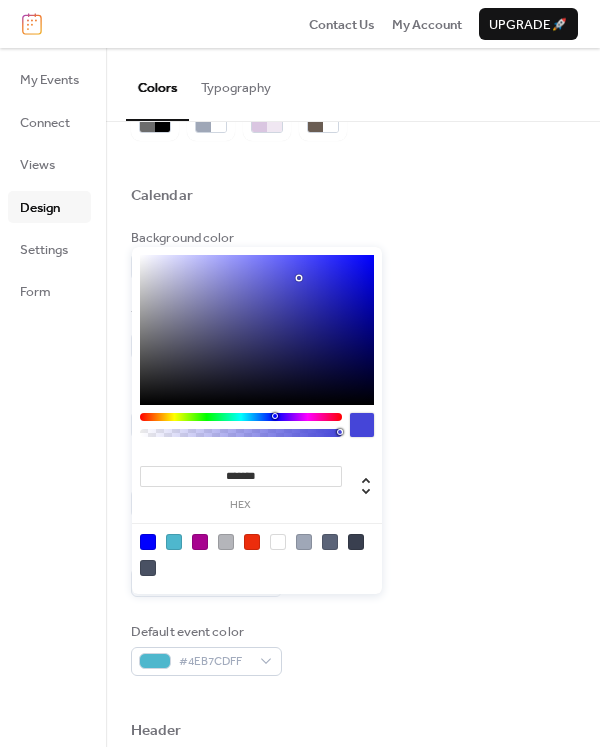 drag, startPoint x: 367, startPoint y: 261, endPoint x: 299, endPoint y: 278, distance: 70.0928 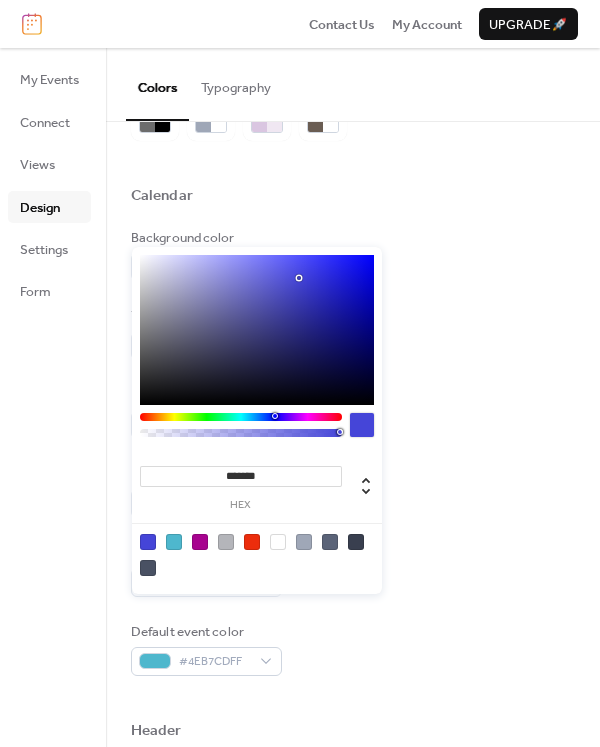 click on "Background color #A7038FFF Text color #FFFFFFFF Border color #EC2D0CFF Inner border color #A7038FFF Inner background color #4545D8FF Default event color #4EB7CDFF" at bounding box center (353, 452) 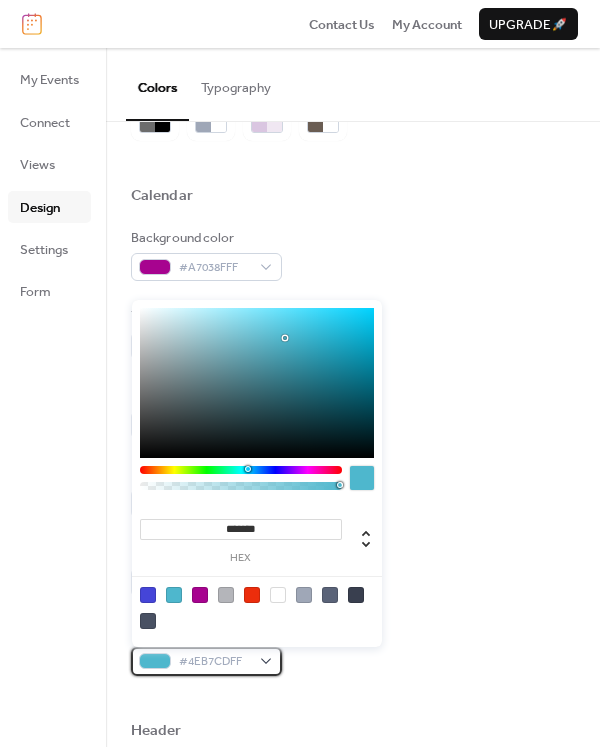 click on "#4EB7CDFF" at bounding box center (214, 662) 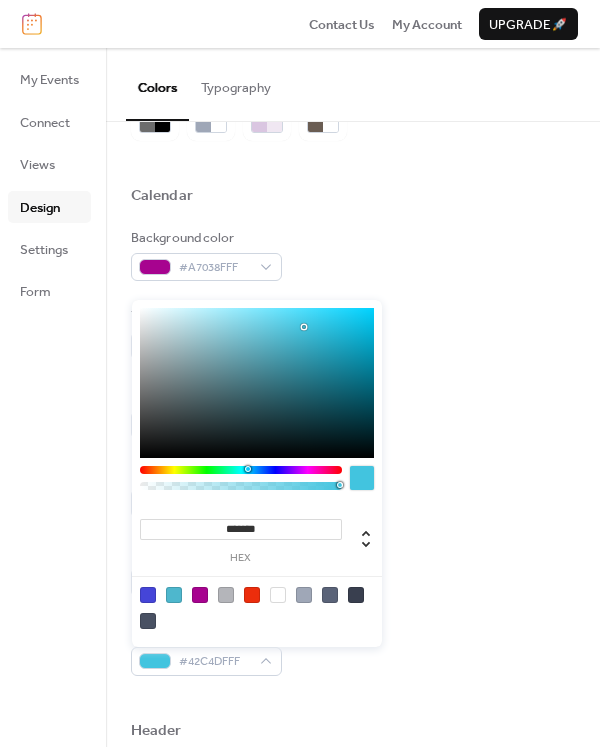 type on "*******" 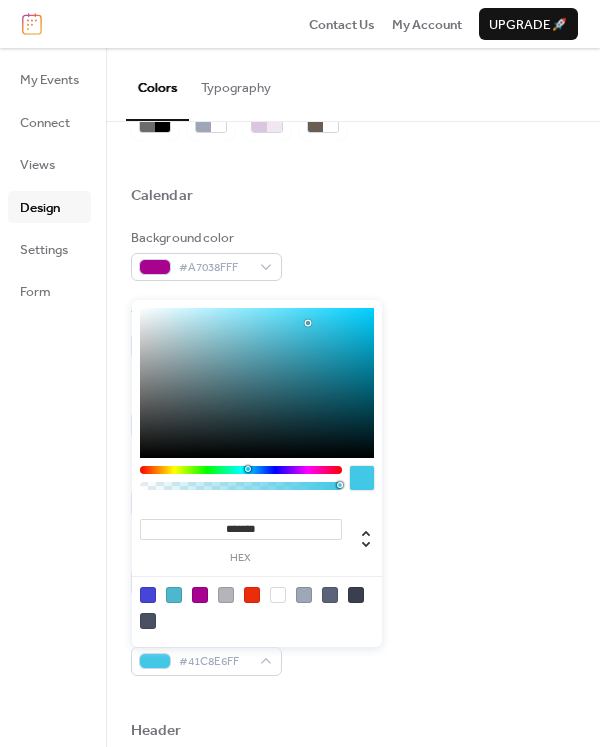 drag, startPoint x: 285, startPoint y: 339, endPoint x: 308, endPoint y: 323, distance: 28.01785 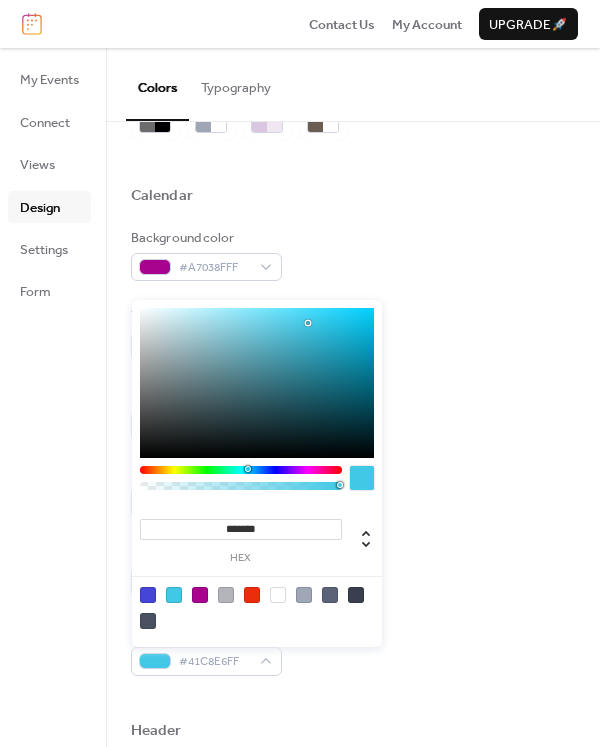 click on "Inner border color #A7038FFF" at bounding box center [353, 491] 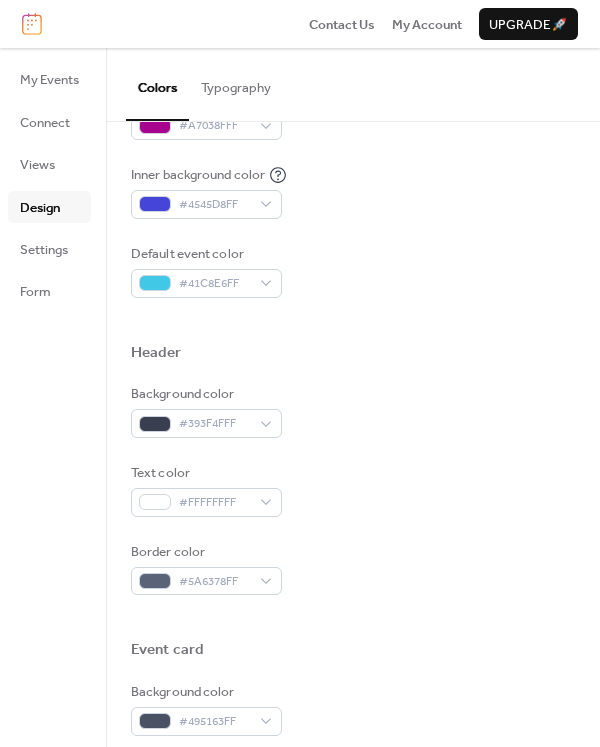 scroll, scrollTop: 500, scrollLeft: 0, axis: vertical 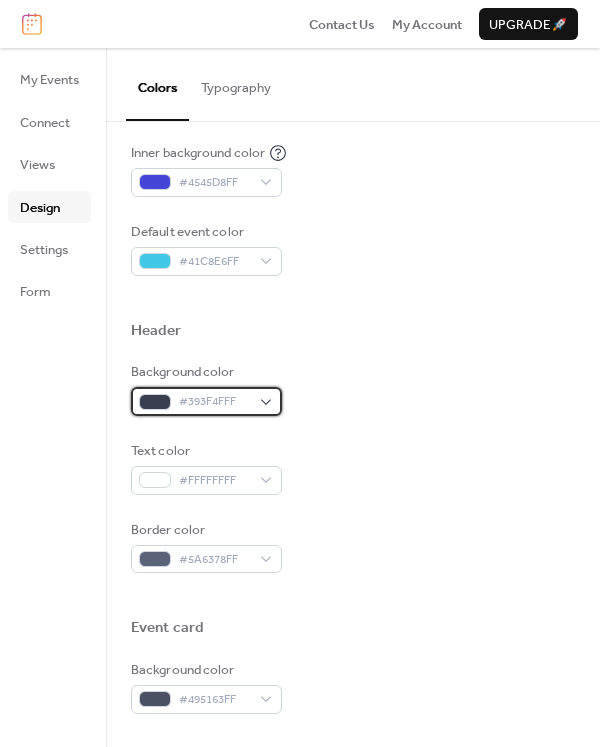 click on "#393F4FFF" at bounding box center [214, 402] 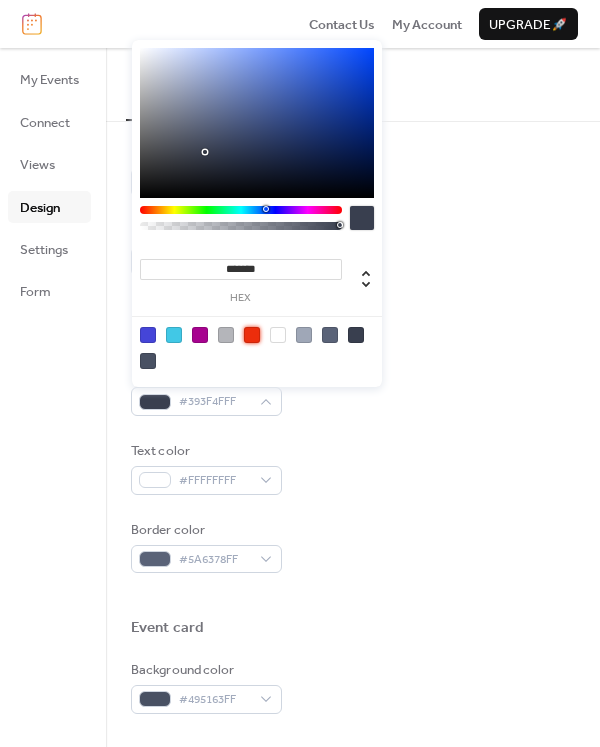 click at bounding box center (252, 335) 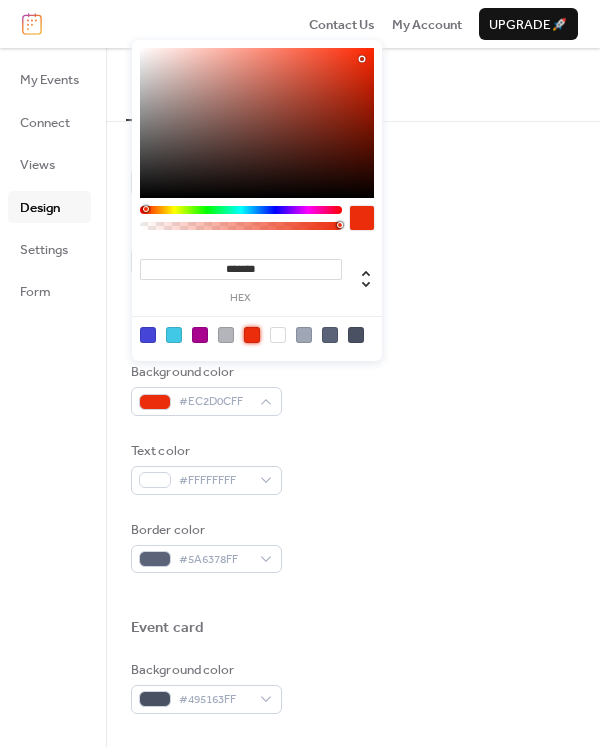 click at bounding box center (241, 210) 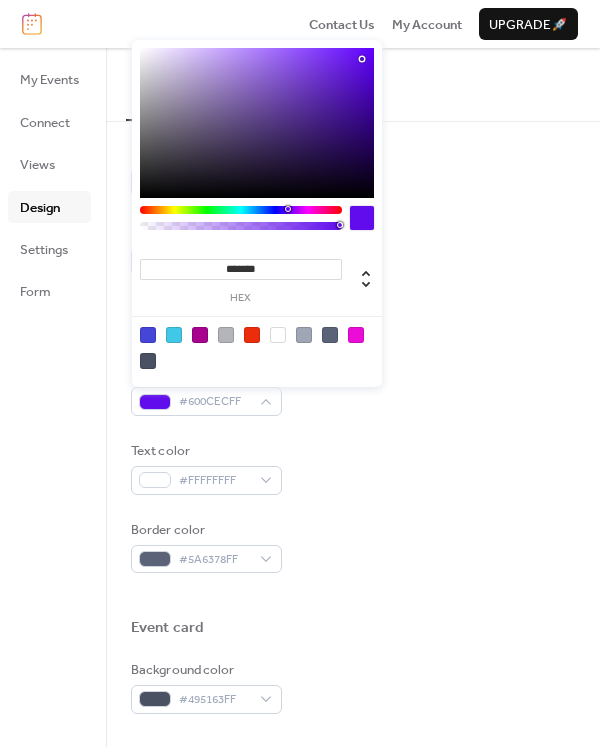 drag, startPoint x: 310, startPoint y: 210, endPoint x: 287, endPoint y: 210, distance: 23 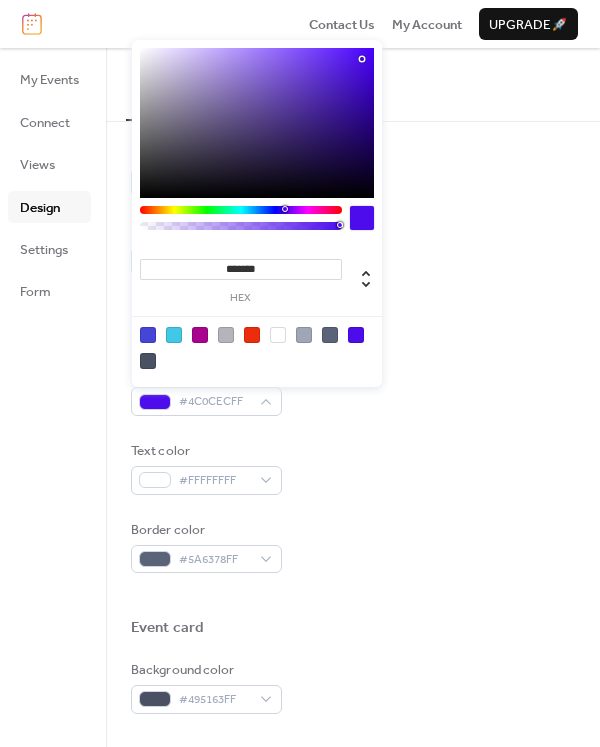 click at bounding box center [241, 210] 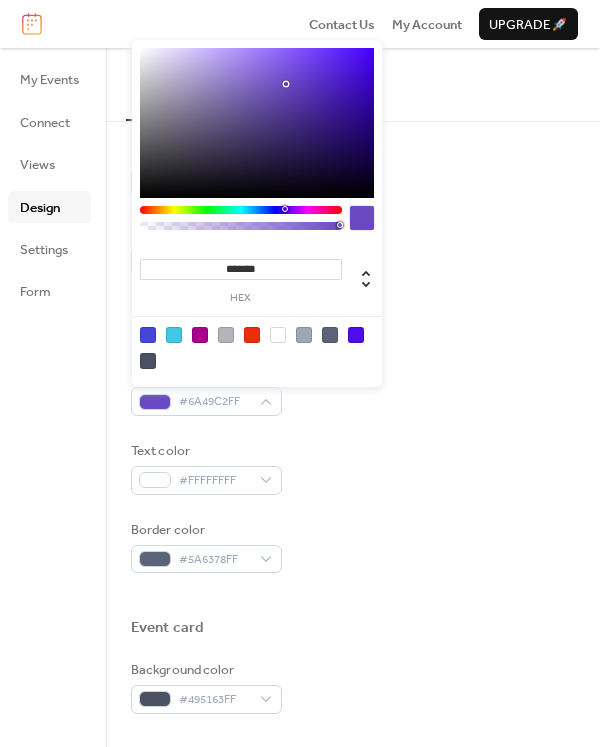 drag, startPoint x: 361, startPoint y: 58, endPoint x: 286, endPoint y: 84, distance: 79.37884 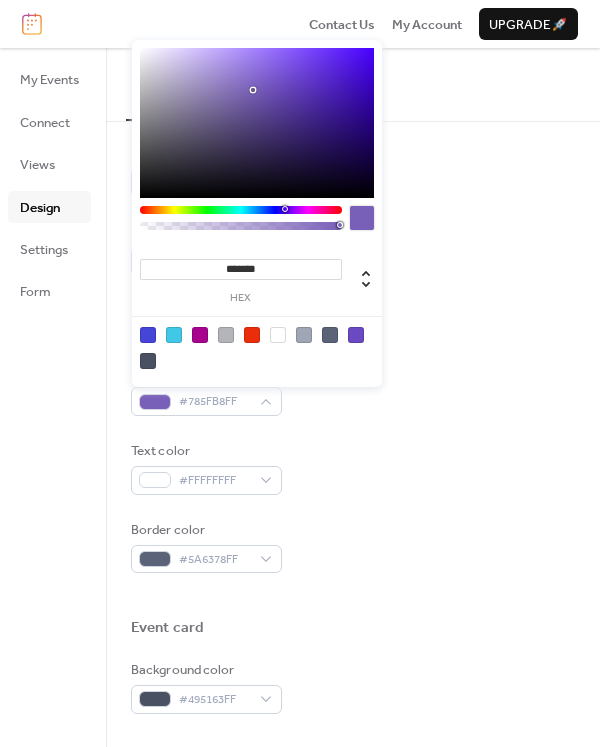 drag, startPoint x: 286, startPoint y: 84, endPoint x: 253, endPoint y: 90, distance: 33.54102 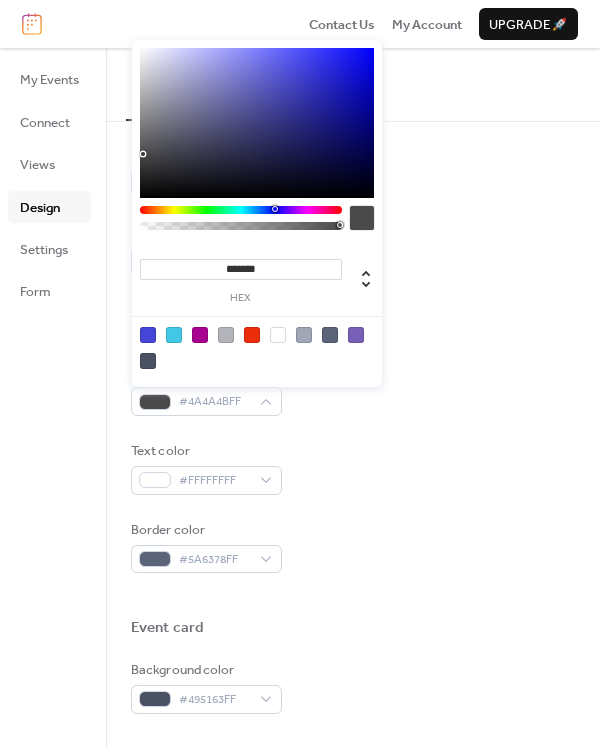 type on "*******" 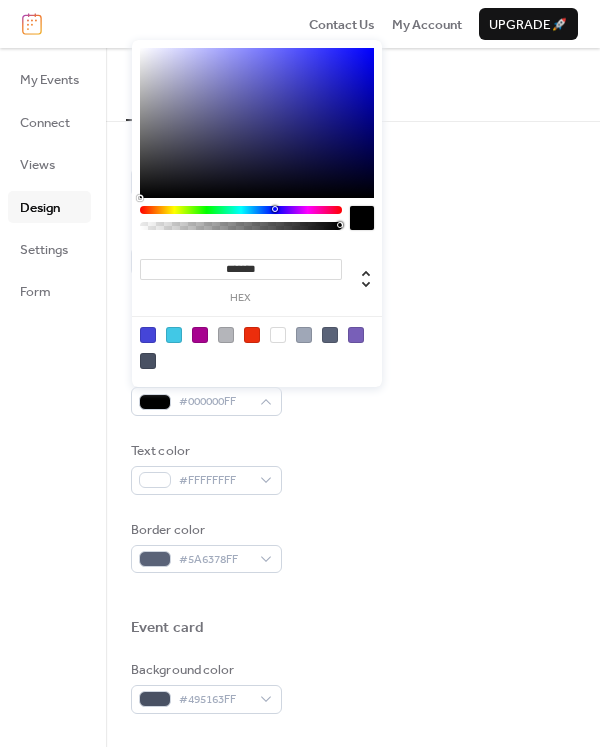 drag, startPoint x: 237, startPoint y: 94, endPoint x: 129, endPoint y: 217, distance: 163.68567 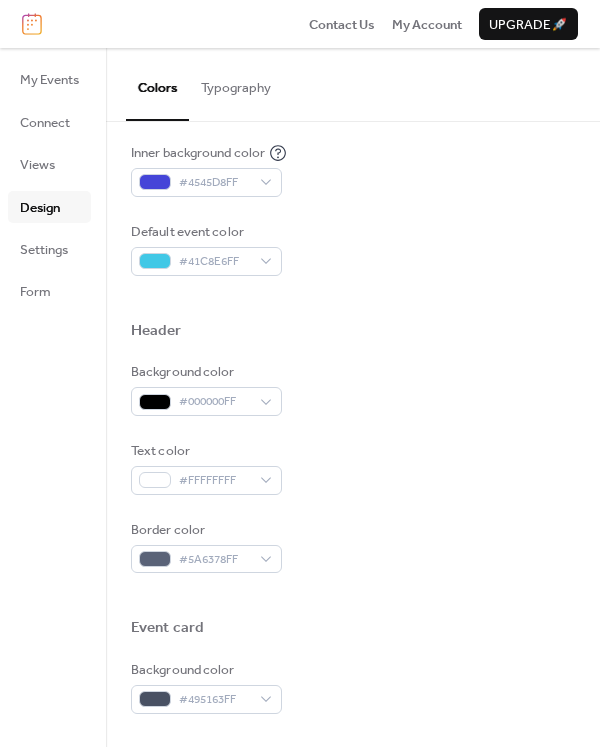 click on "Text color #FFFFFFFF" at bounding box center [353, 468] 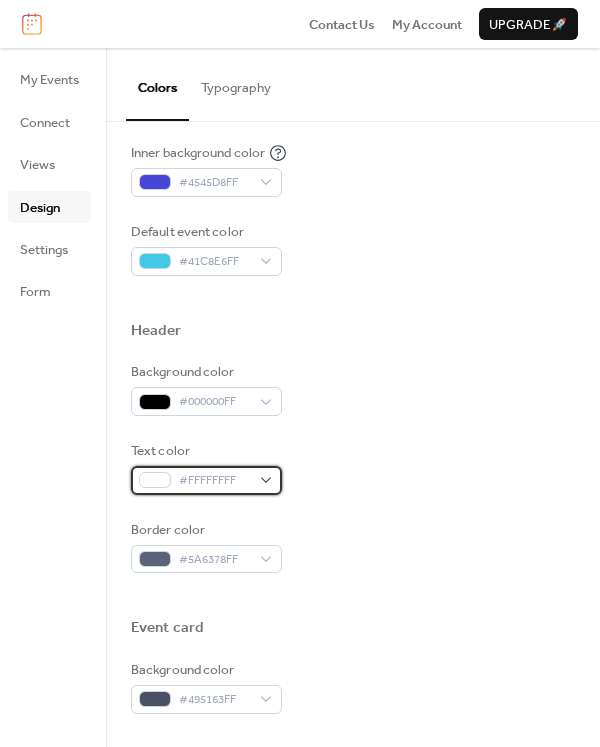 click on "#FFFFFFFF" at bounding box center [214, 481] 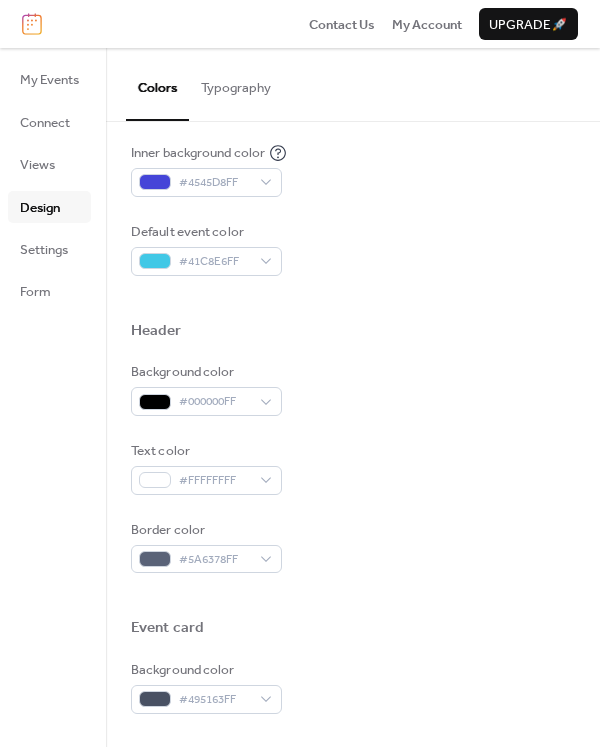 click on "Text color #FFFFFFFF" at bounding box center [353, 468] 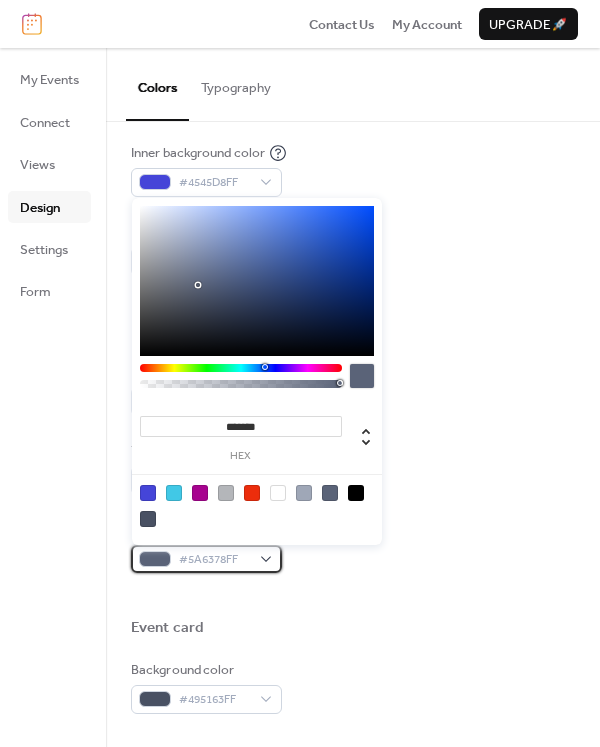 click on "#5A6378FF" at bounding box center [214, 560] 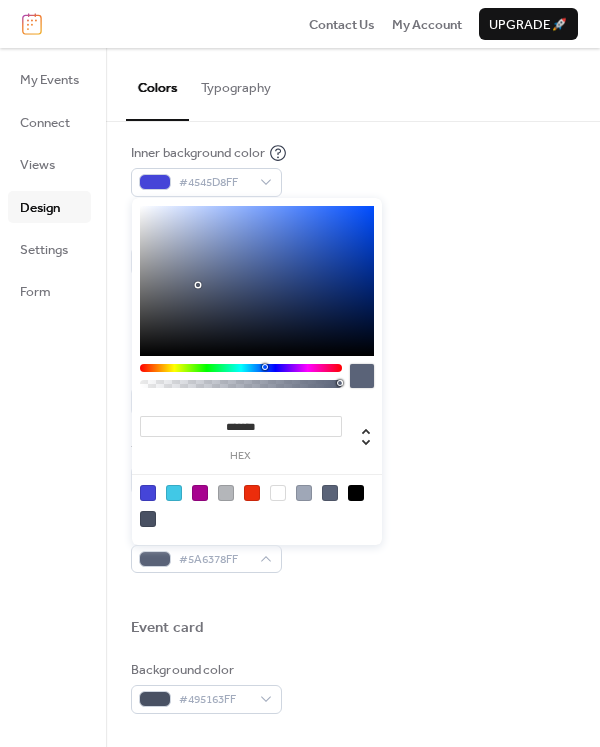 click at bounding box center (252, 493) 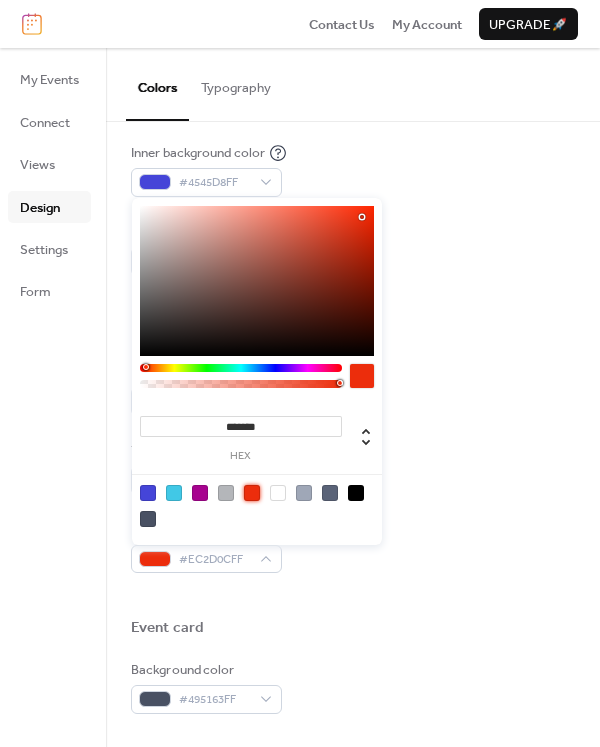 click on "Border color #EC2D0CFF" at bounding box center [353, 547] 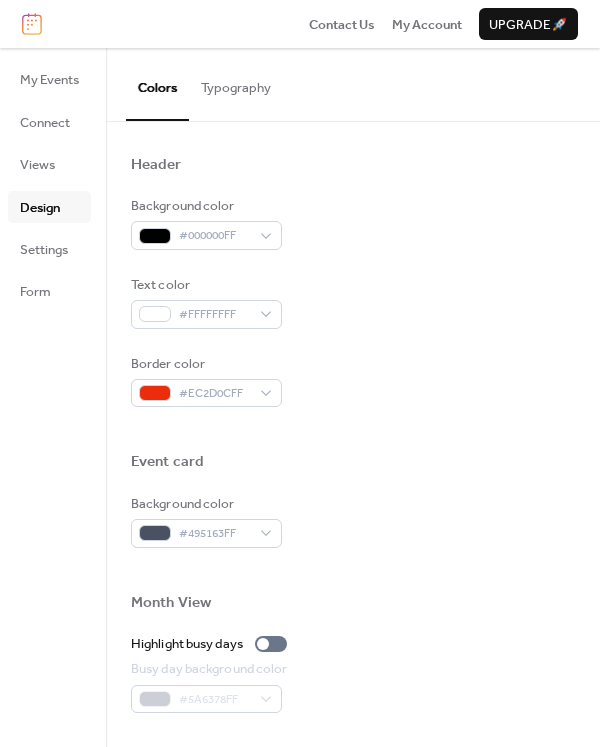 scroll, scrollTop: 700, scrollLeft: 0, axis: vertical 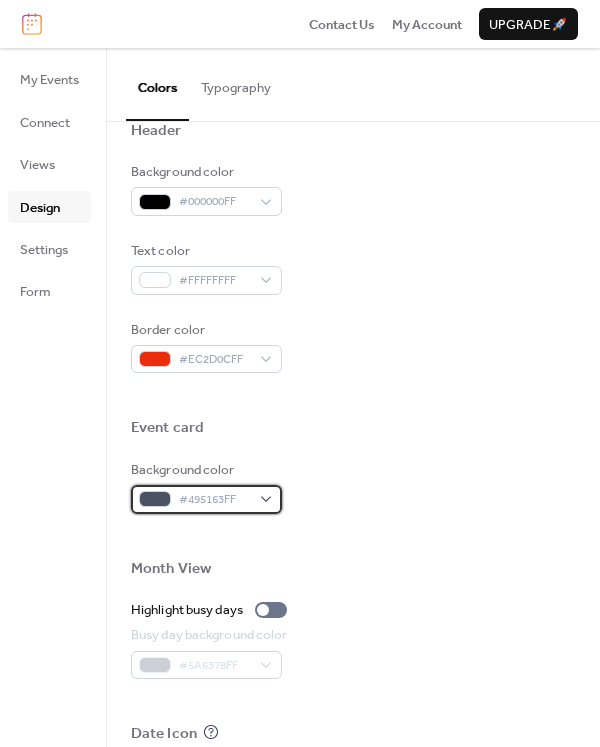 click on "#495163FF" at bounding box center [214, 500] 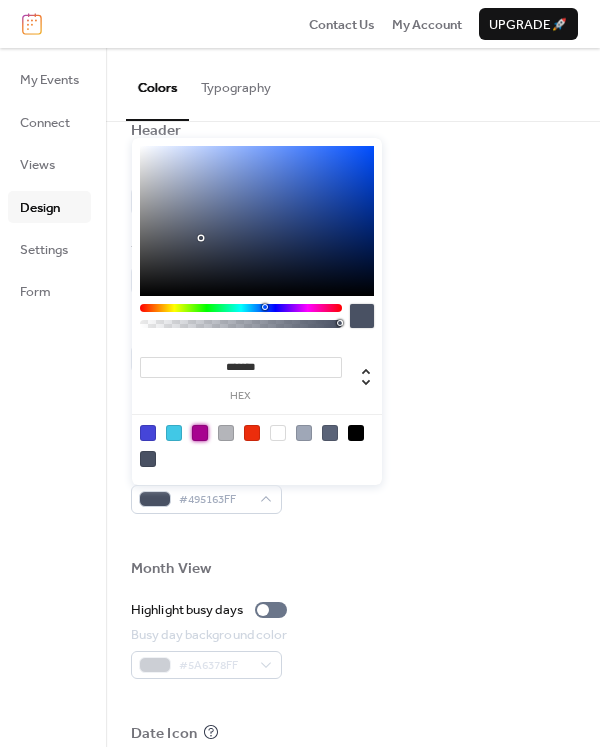 click at bounding box center (200, 433) 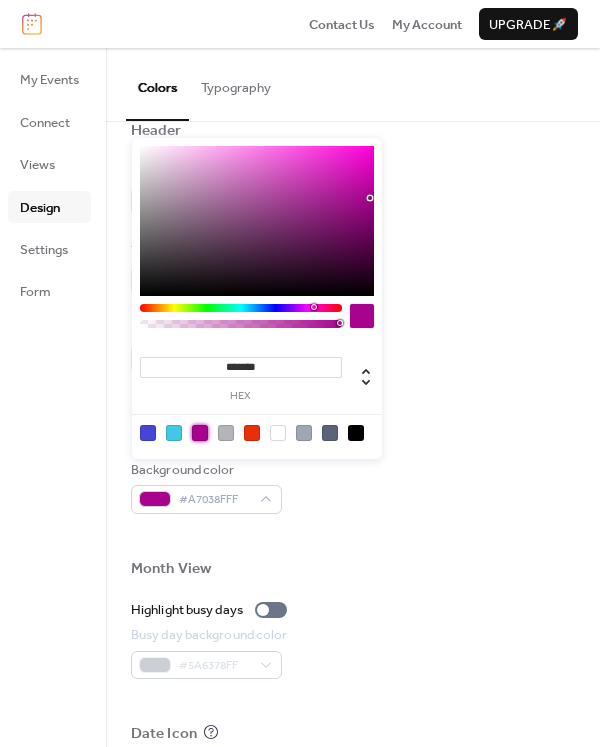 click at bounding box center [148, 433] 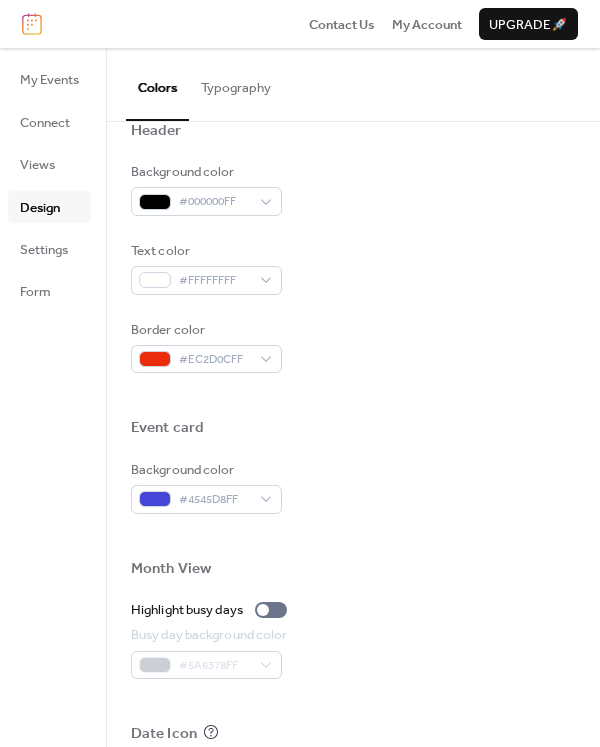 click on "Background color #4545D8FF" at bounding box center [353, 487] 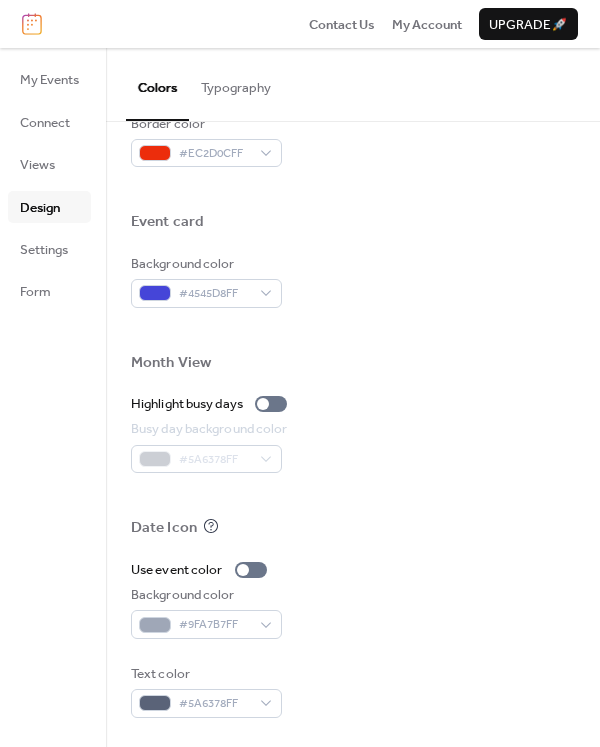 scroll, scrollTop: 907, scrollLeft: 0, axis: vertical 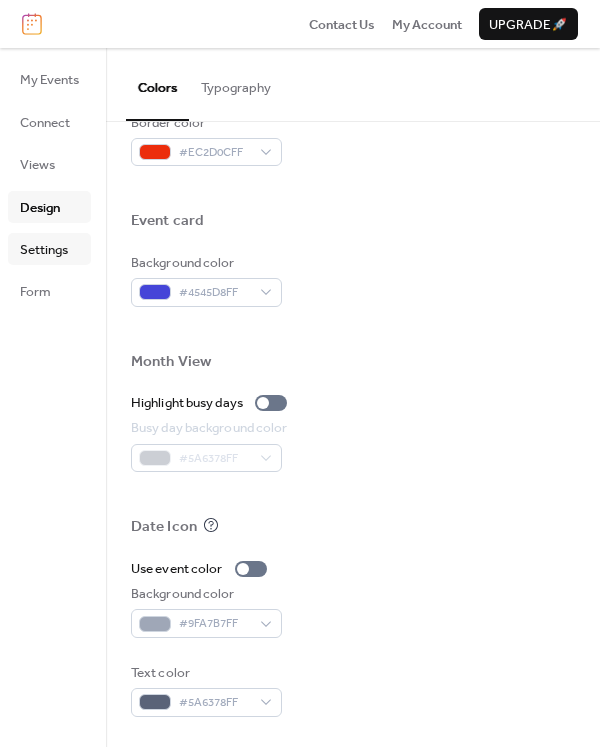click on "Settings" at bounding box center [44, 250] 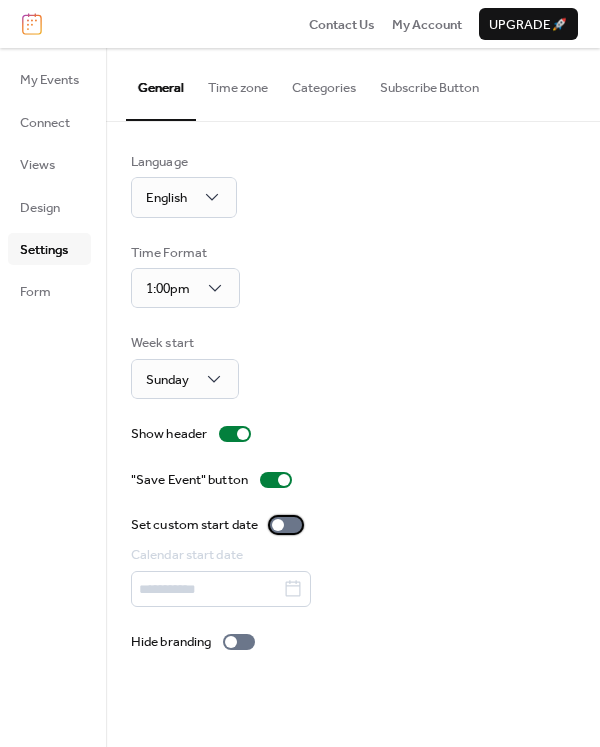 click at bounding box center [286, 525] 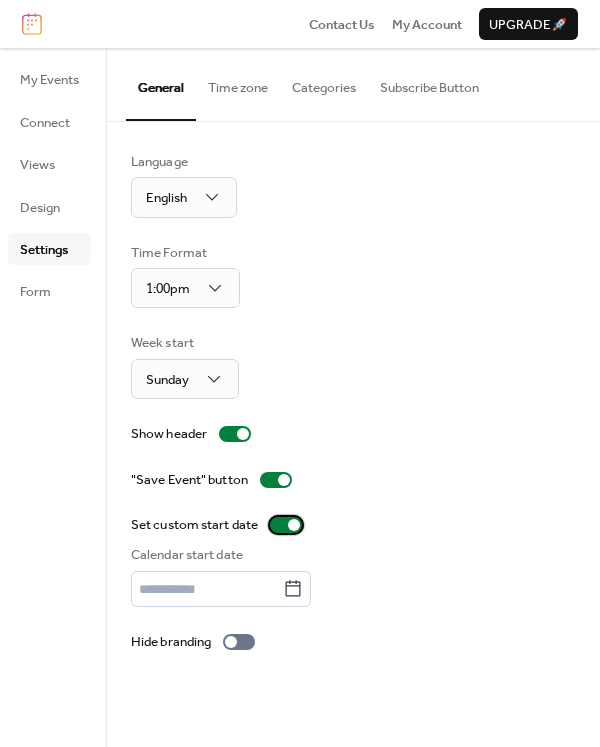 click at bounding box center [286, 525] 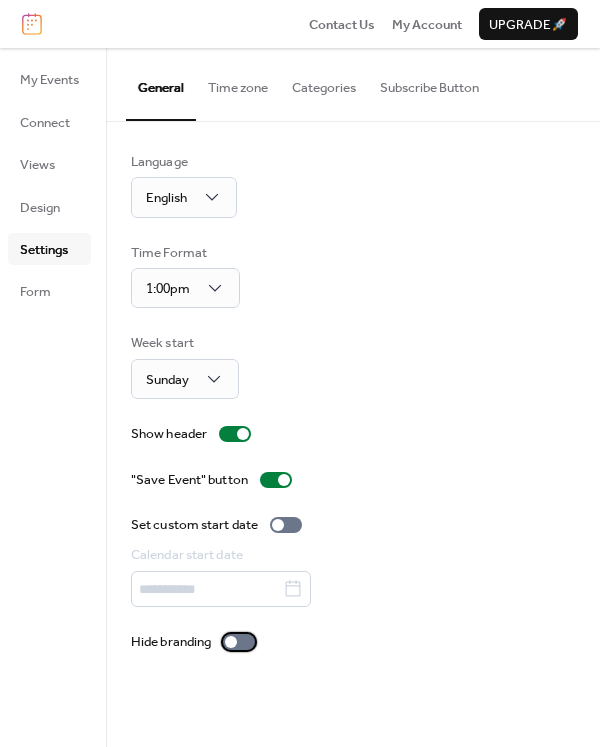 click at bounding box center (239, 642) 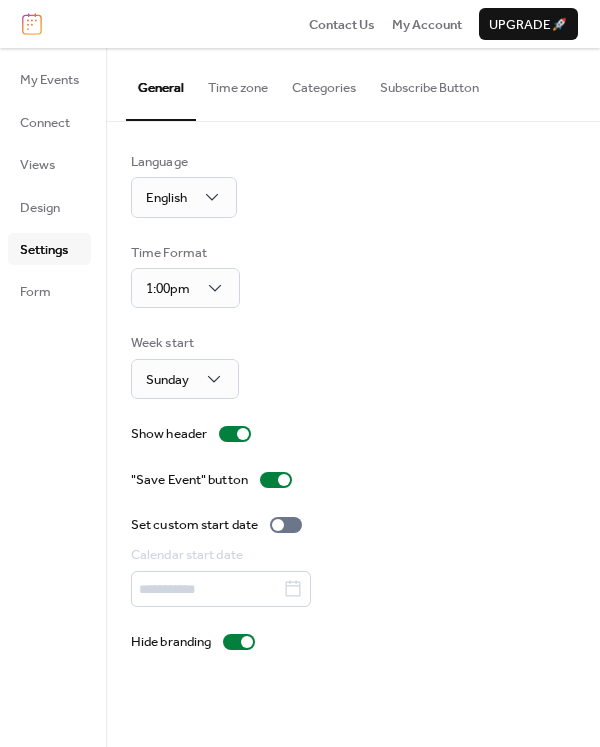 click on "Time zone" at bounding box center (238, 83) 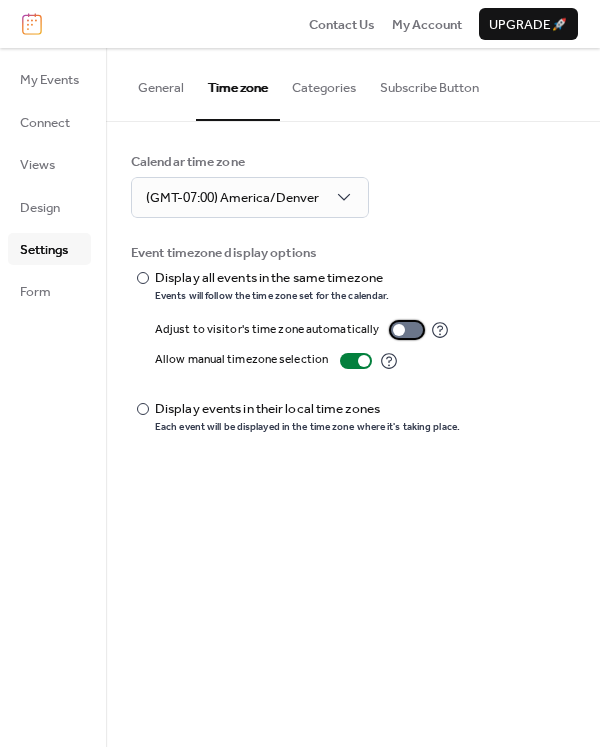 click at bounding box center [407, 330] 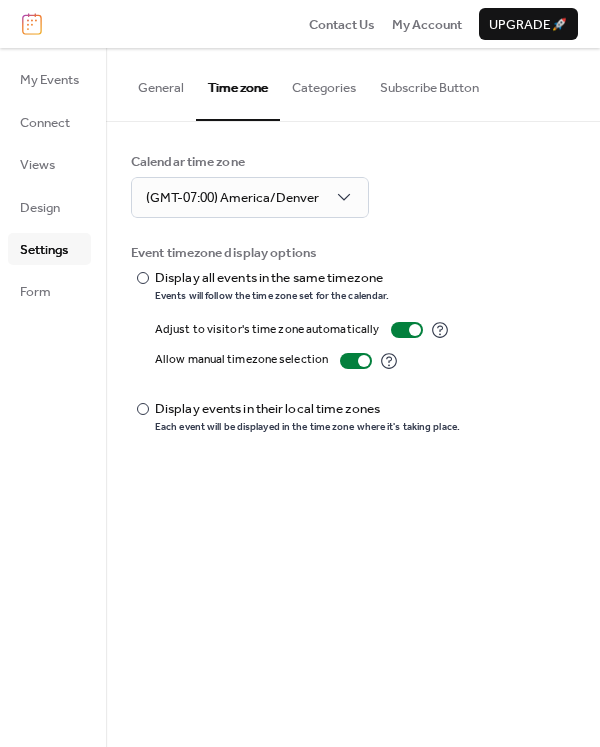 click on "Categories" at bounding box center [324, 83] 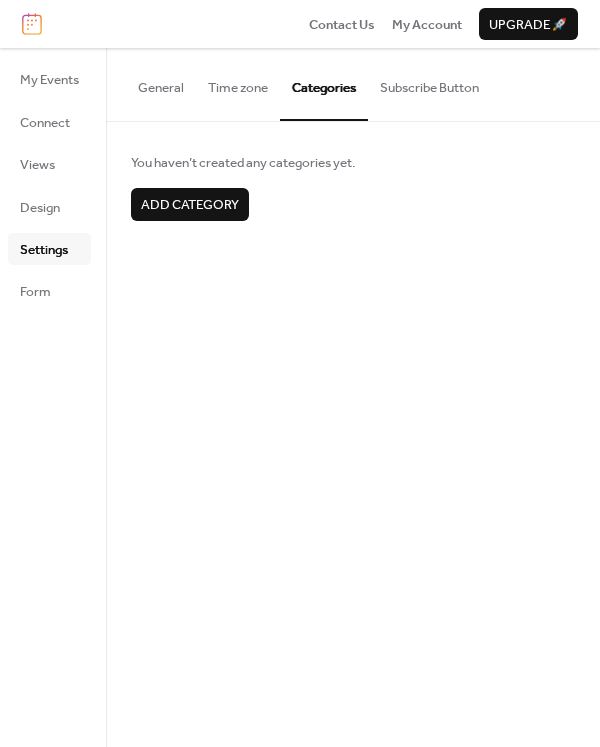 click on "Subscribe Button" at bounding box center (429, 83) 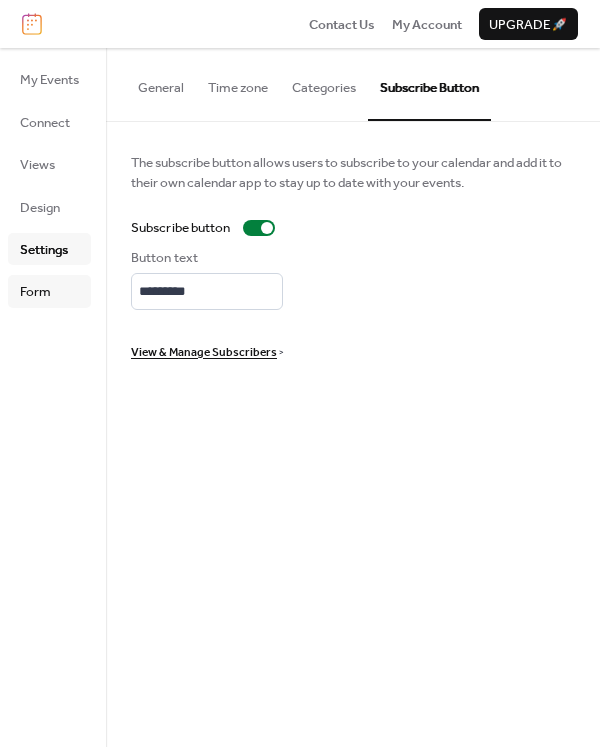 click on "Form" at bounding box center [35, 292] 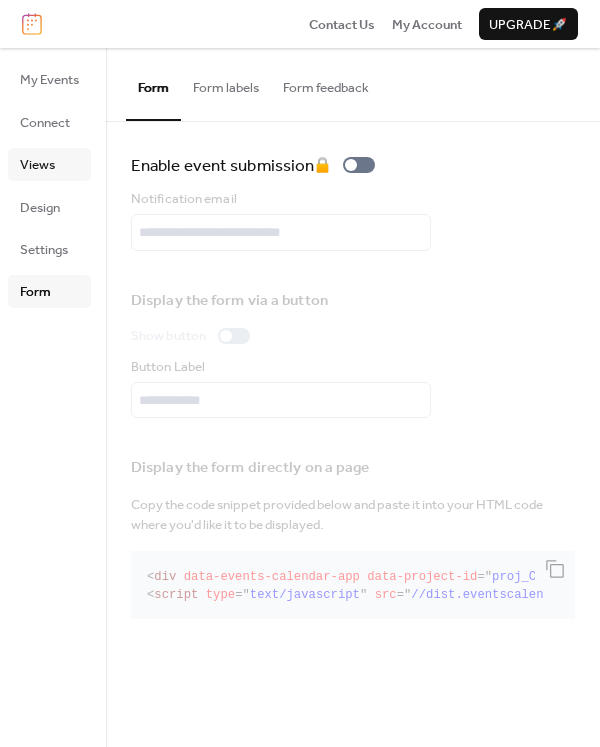 click on "Views" at bounding box center (37, 165) 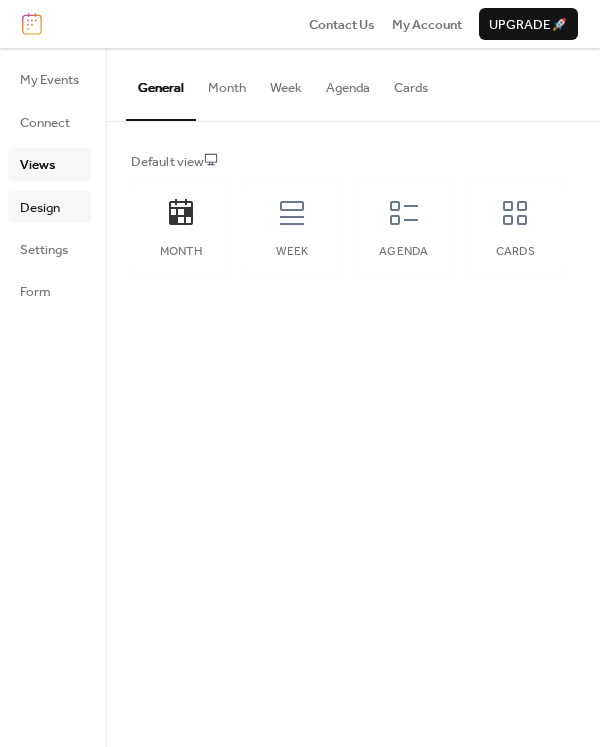 click on "Design" at bounding box center (40, 208) 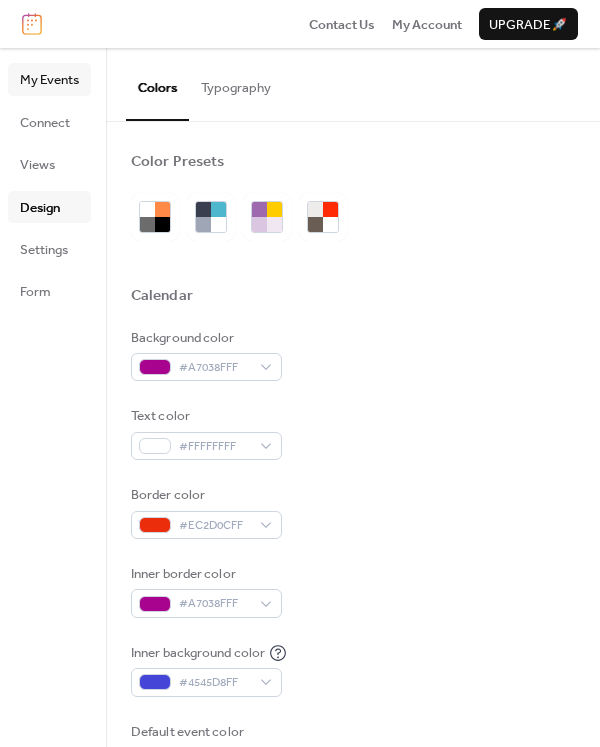 click on "My Events" at bounding box center (49, 80) 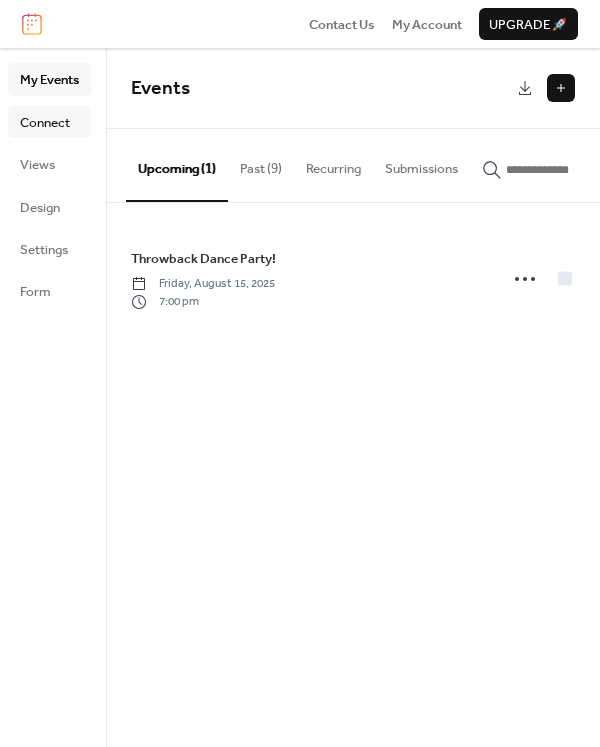 click on "Connect" at bounding box center [45, 123] 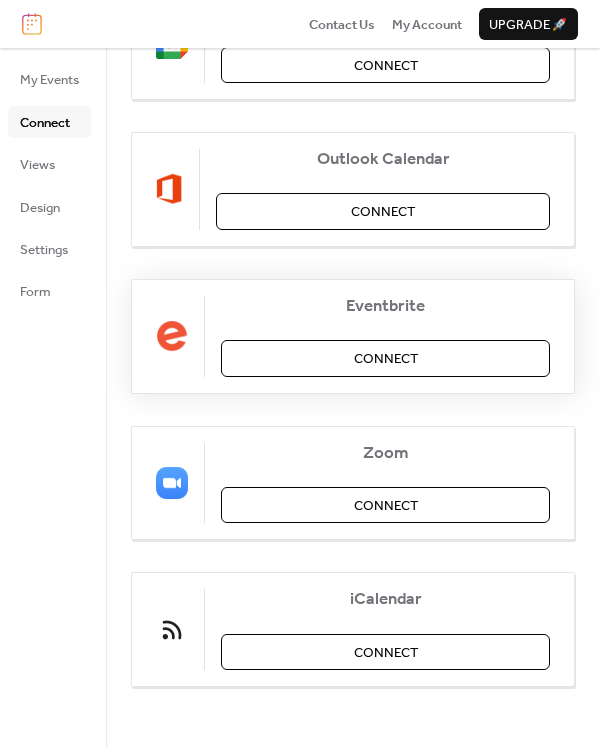 scroll, scrollTop: 0, scrollLeft: 0, axis: both 